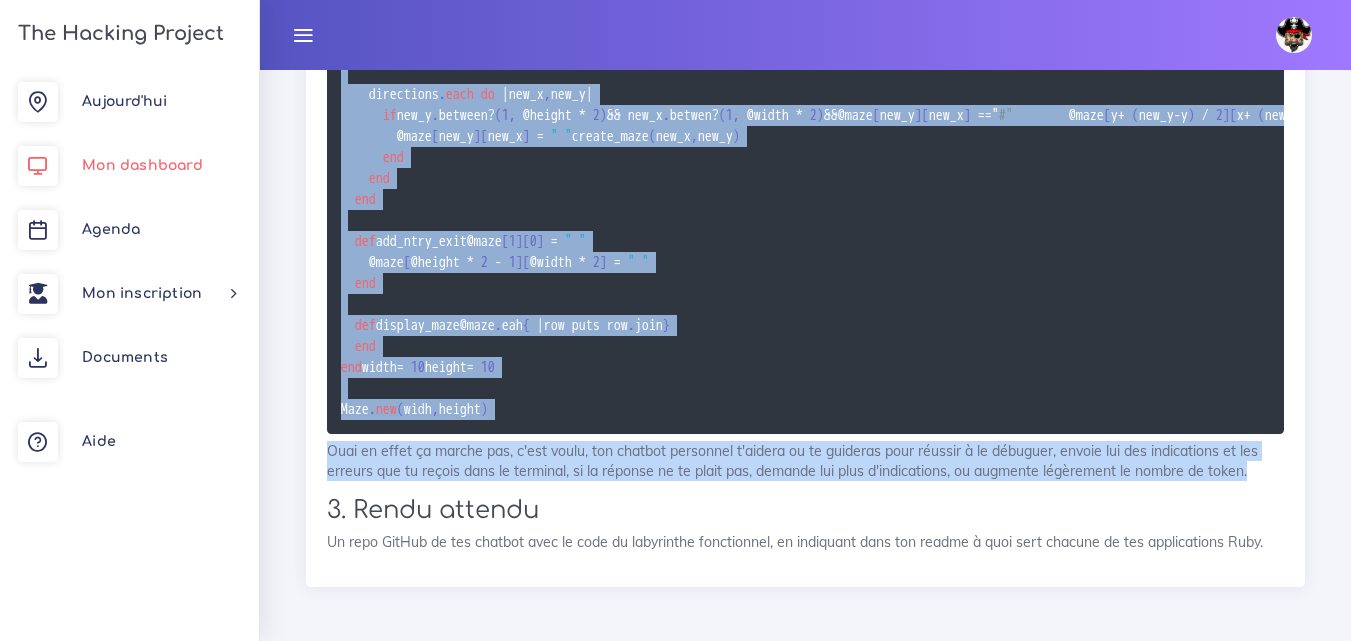scroll, scrollTop: 12450, scrollLeft: 0, axis: vertical 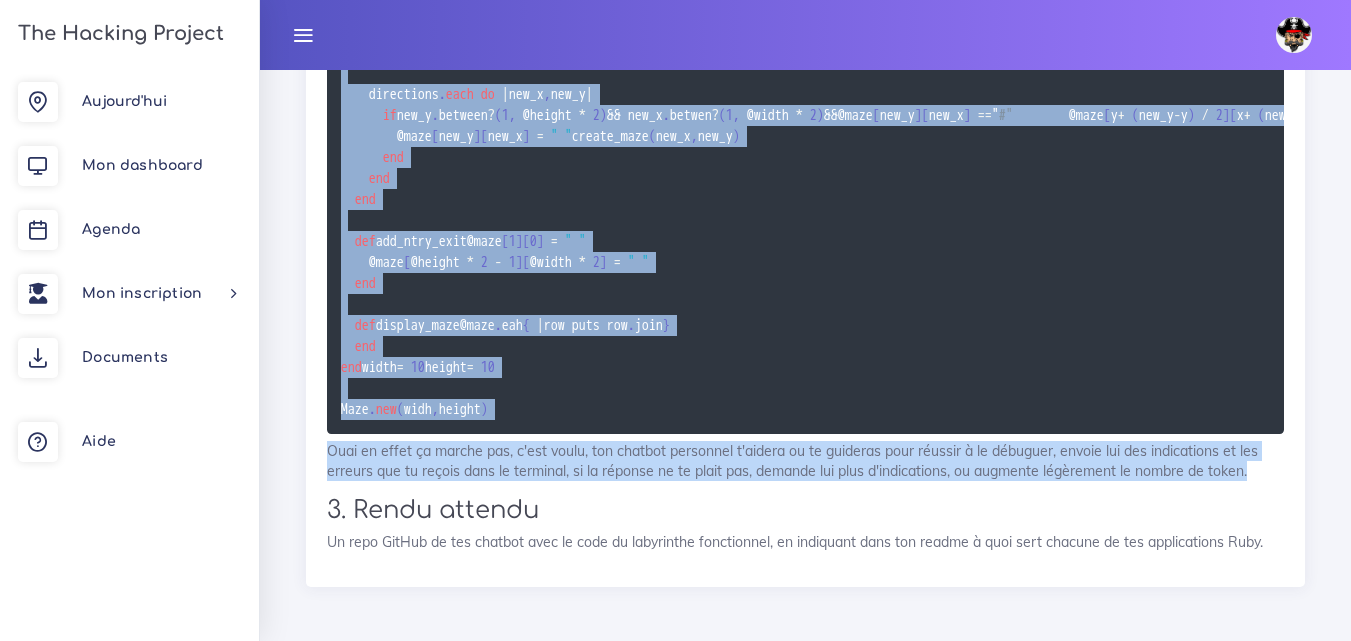 click on "The Hacking Project" at bounding box center (118, 33) 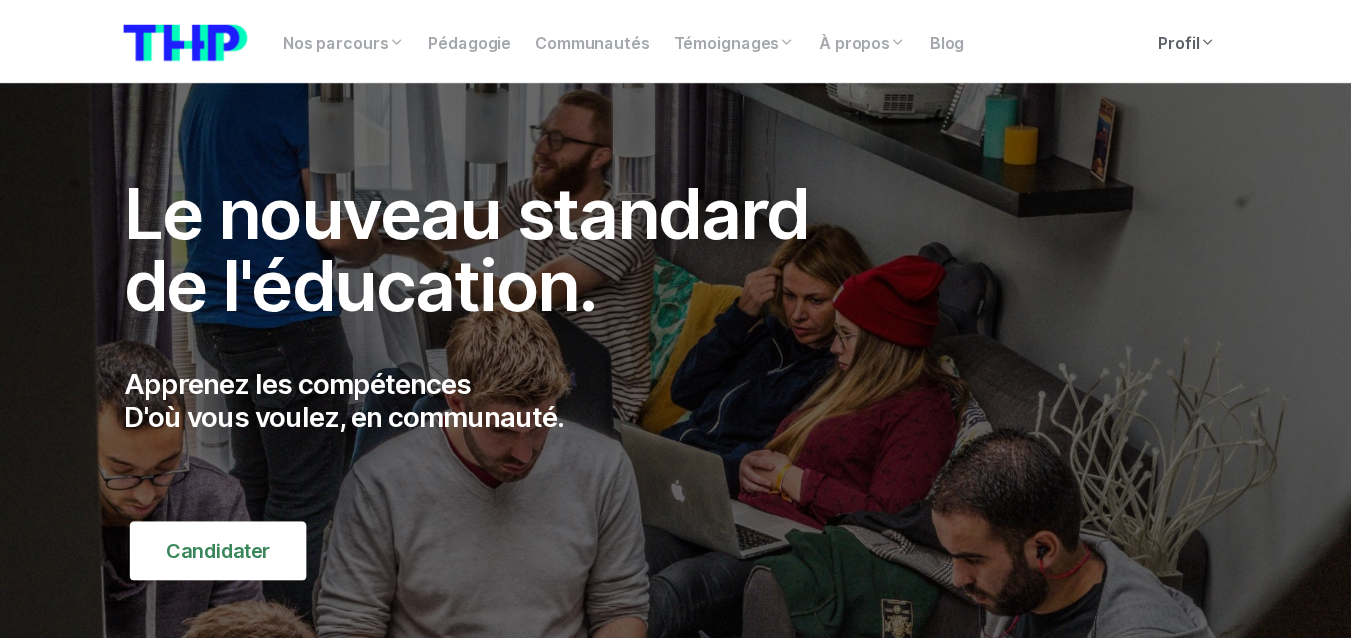 scroll, scrollTop: 0, scrollLeft: 0, axis: both 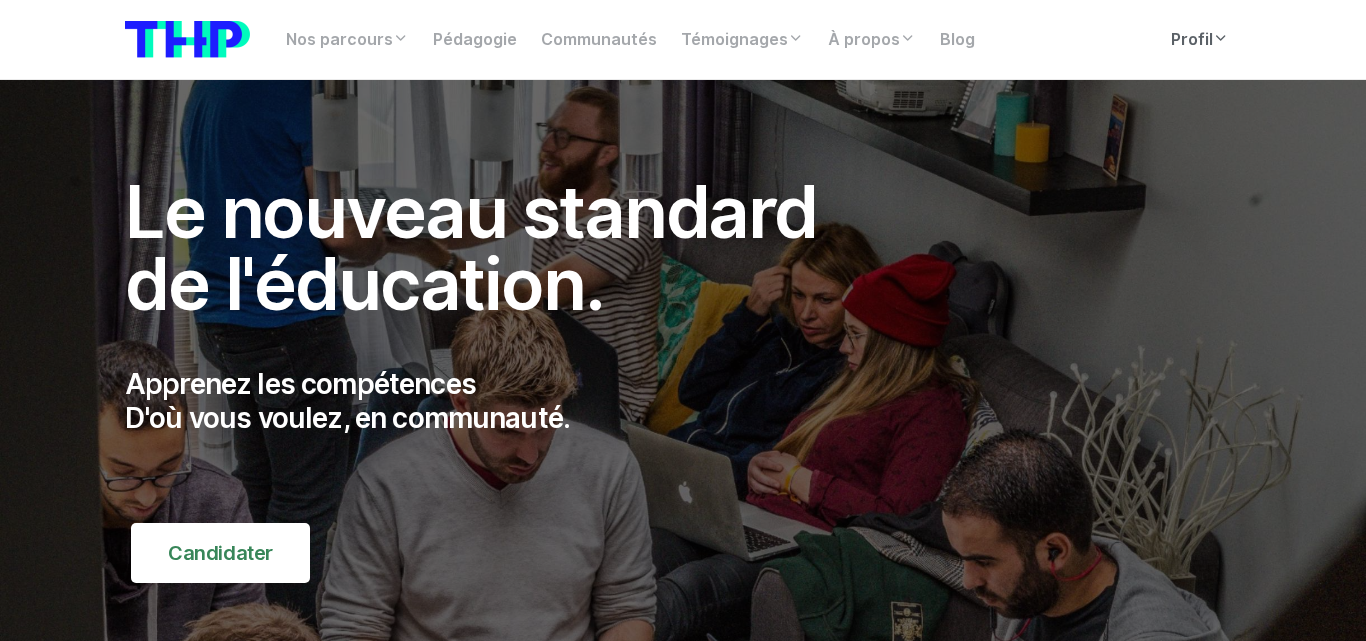 click at bounding box center [1221, 38] 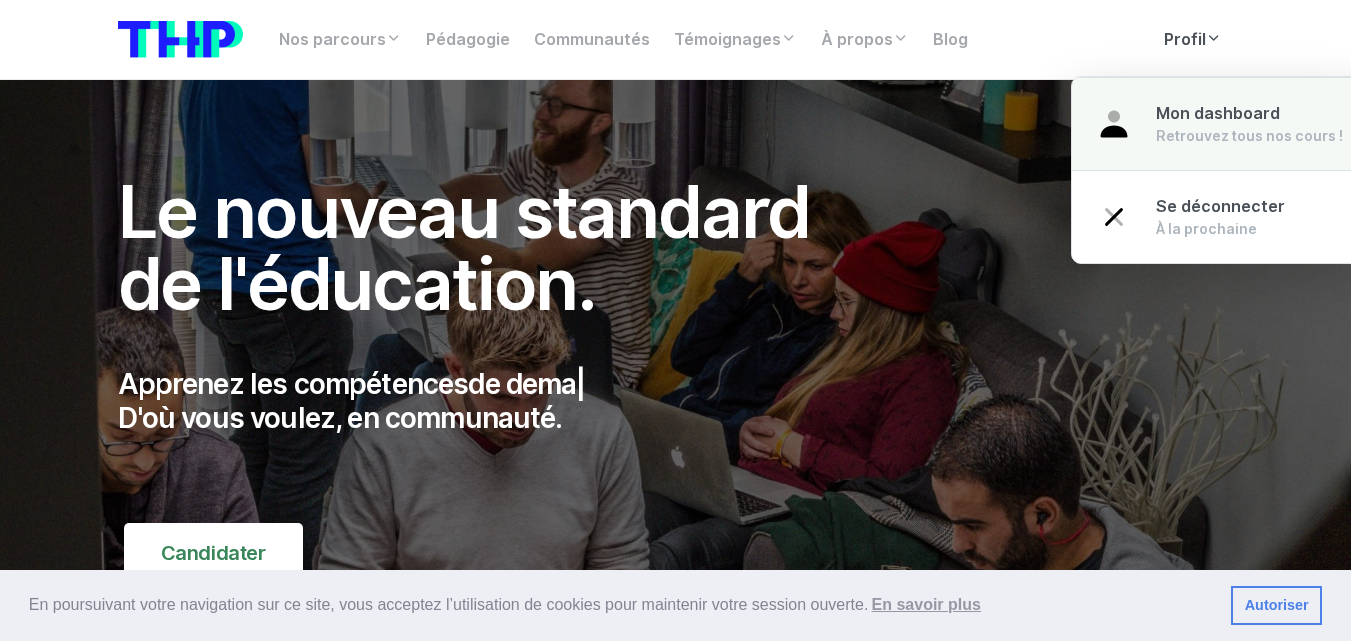click on "Mon dashboard" at bounding box center (1218, 113) 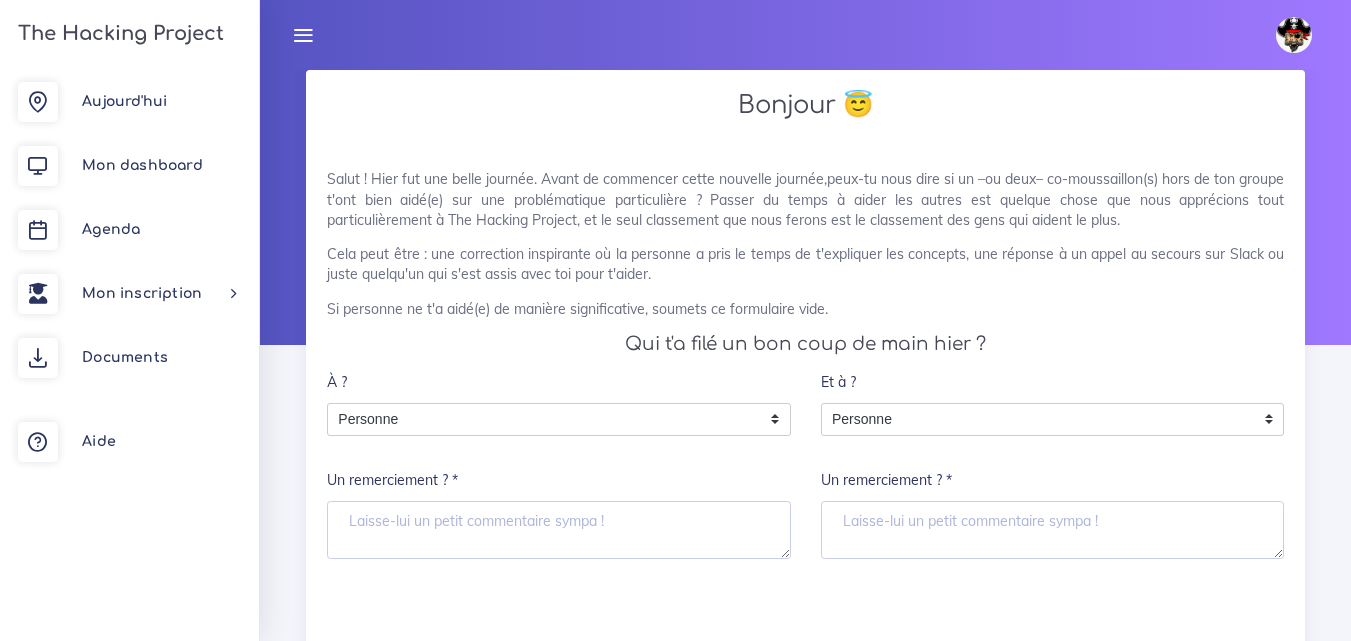scroll, scrollTop: 0, scrollLeft: 0, axis: both 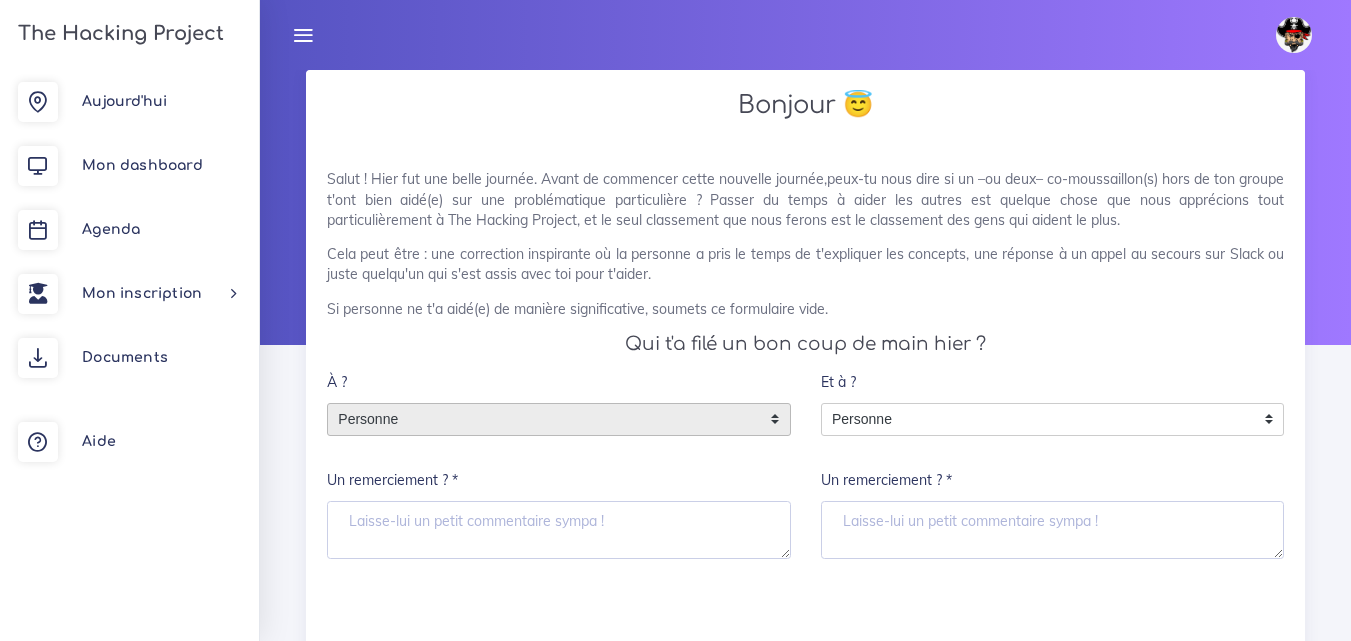 click on "Personne" at bounding box center [544, 420] 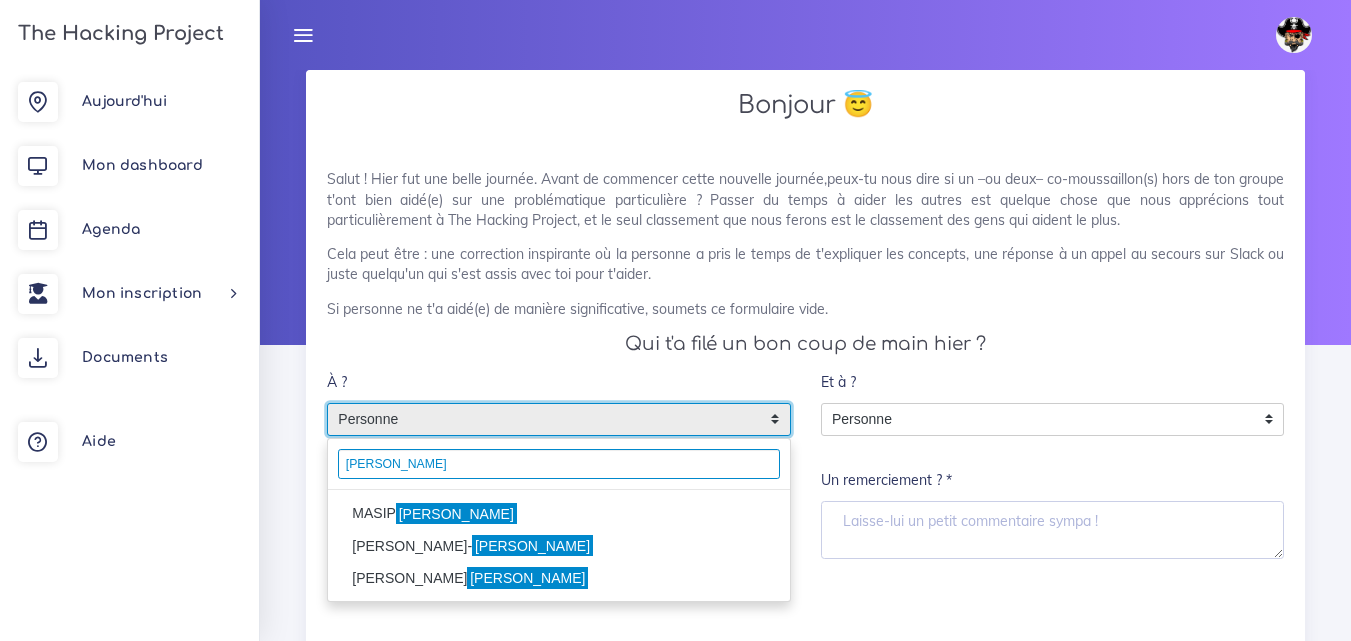 type on "pablo" 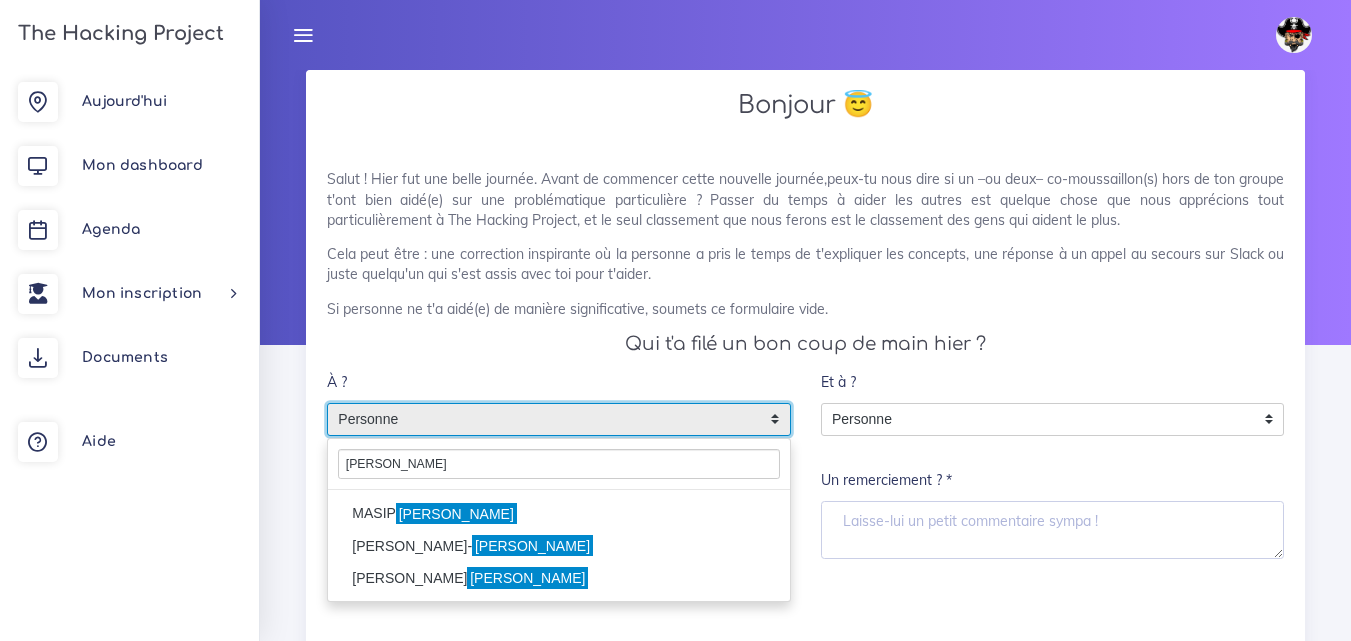 click on "Pablo" at bounding box center (456, 514) 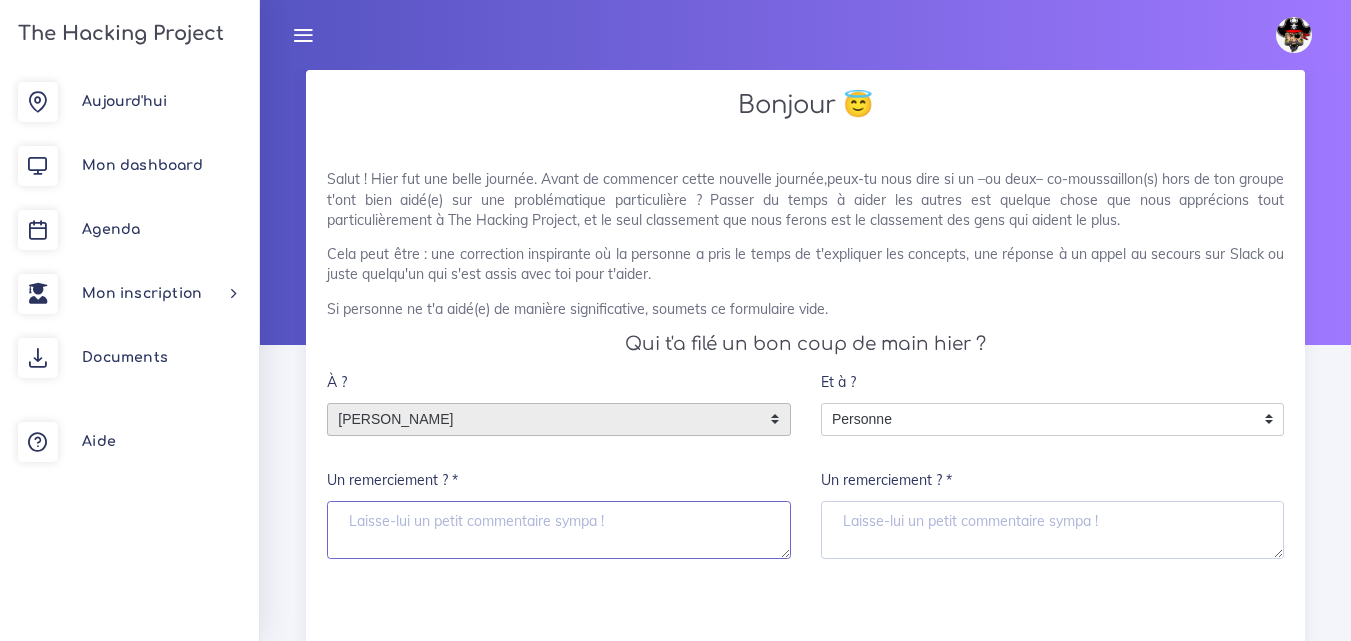click on "Un remerciement ? *" at bounding box center [559, 530] 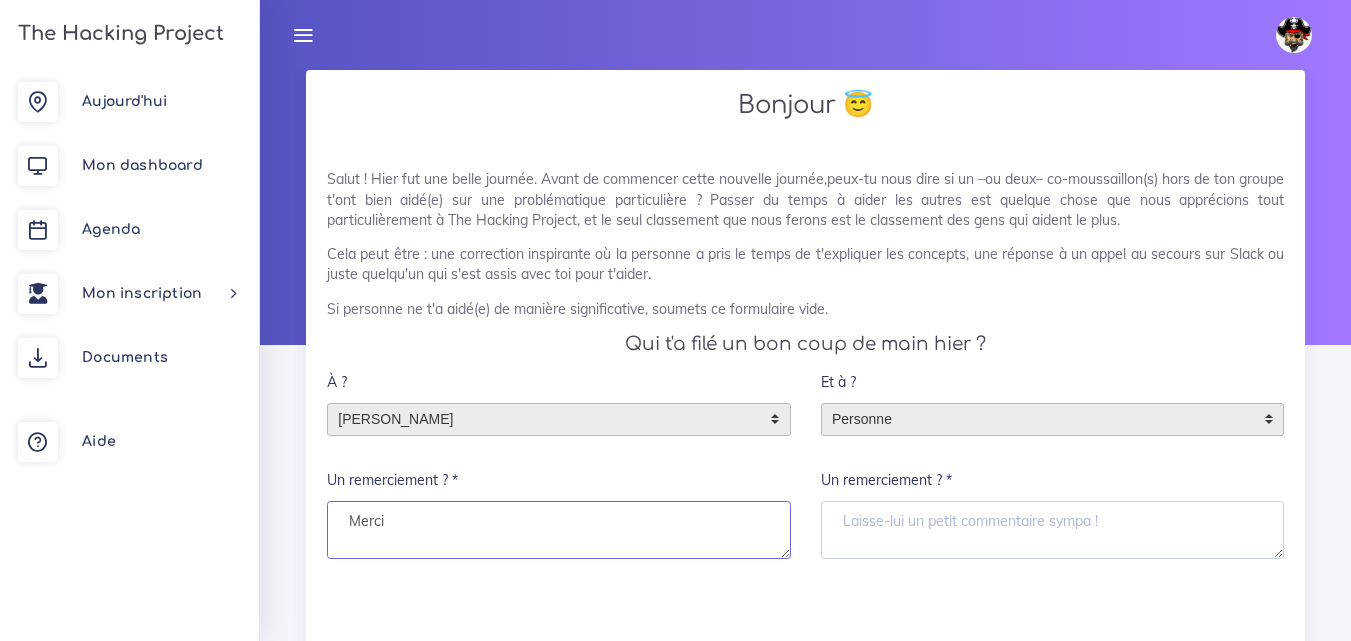 type on "Merci" 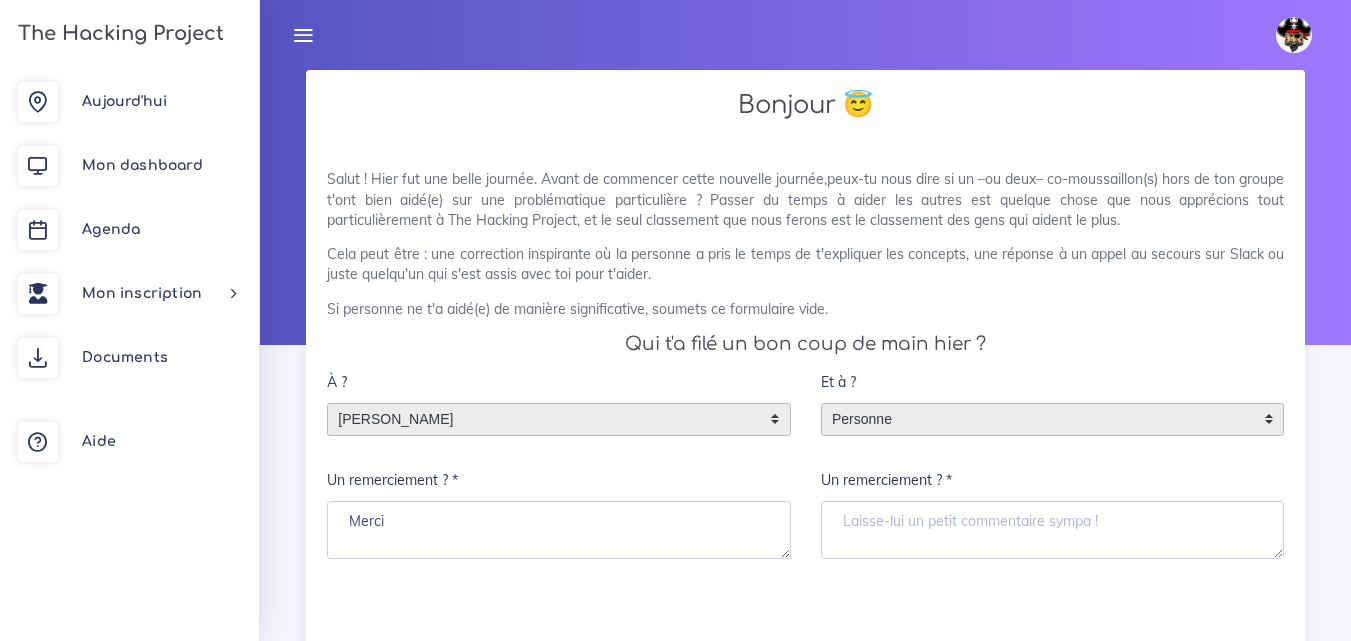 click on "Personne" at bounding box center [1038, 420] 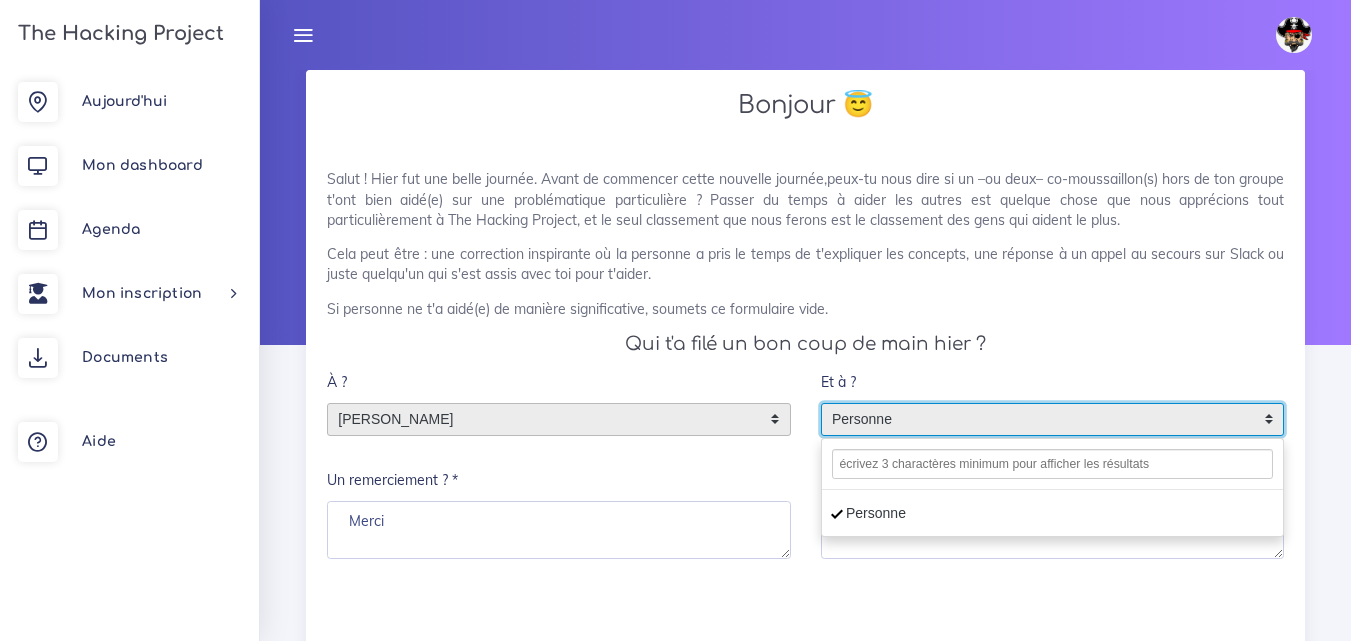 click on "Personne" at bounding box center (1053, 514) 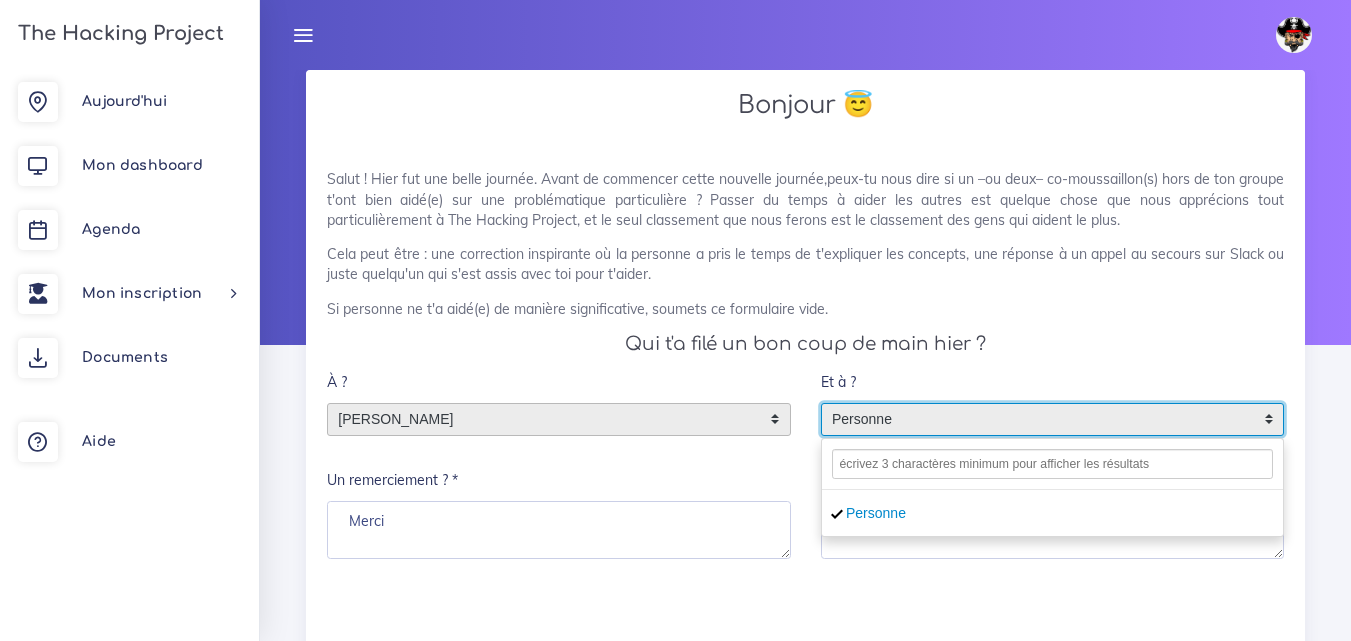 click on "Et à ?
Personne
Personne Personne
Un remerciement ? *" at bounding box center [1053, 460] 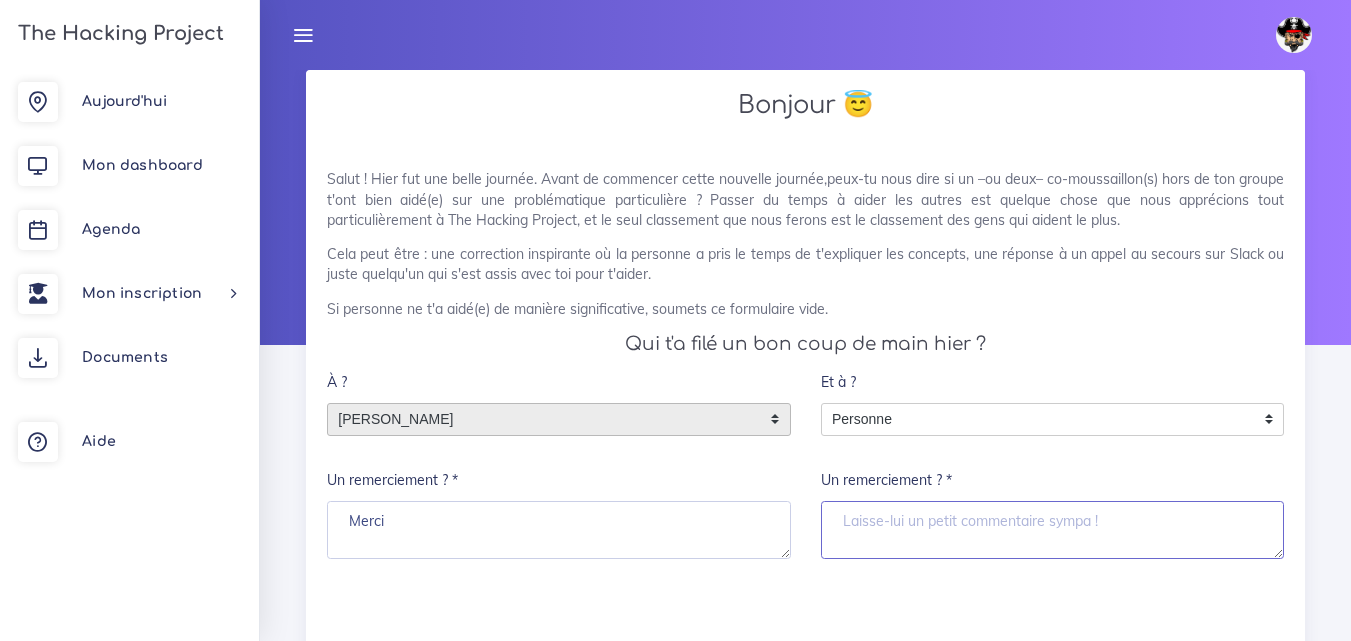 click on "Un remerciement ? *" at bounding box center (1053, 530) 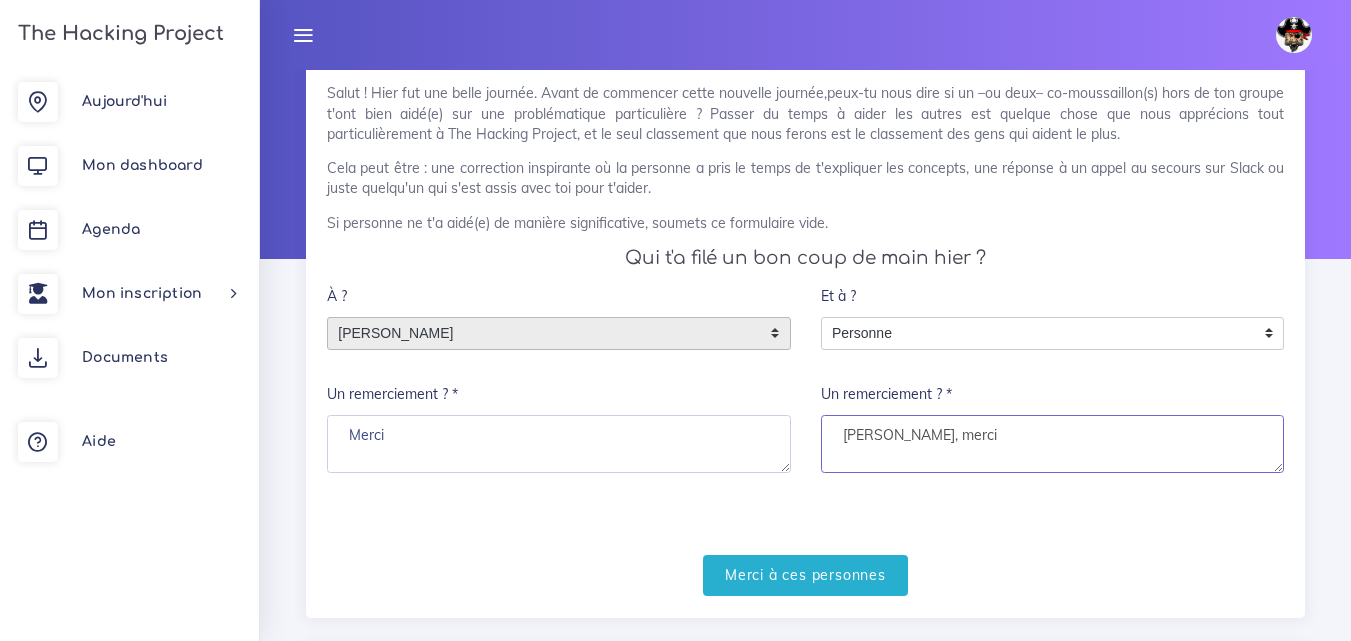 scroll, scrollTop: 200, scrollLeft: 0, axis: vertical 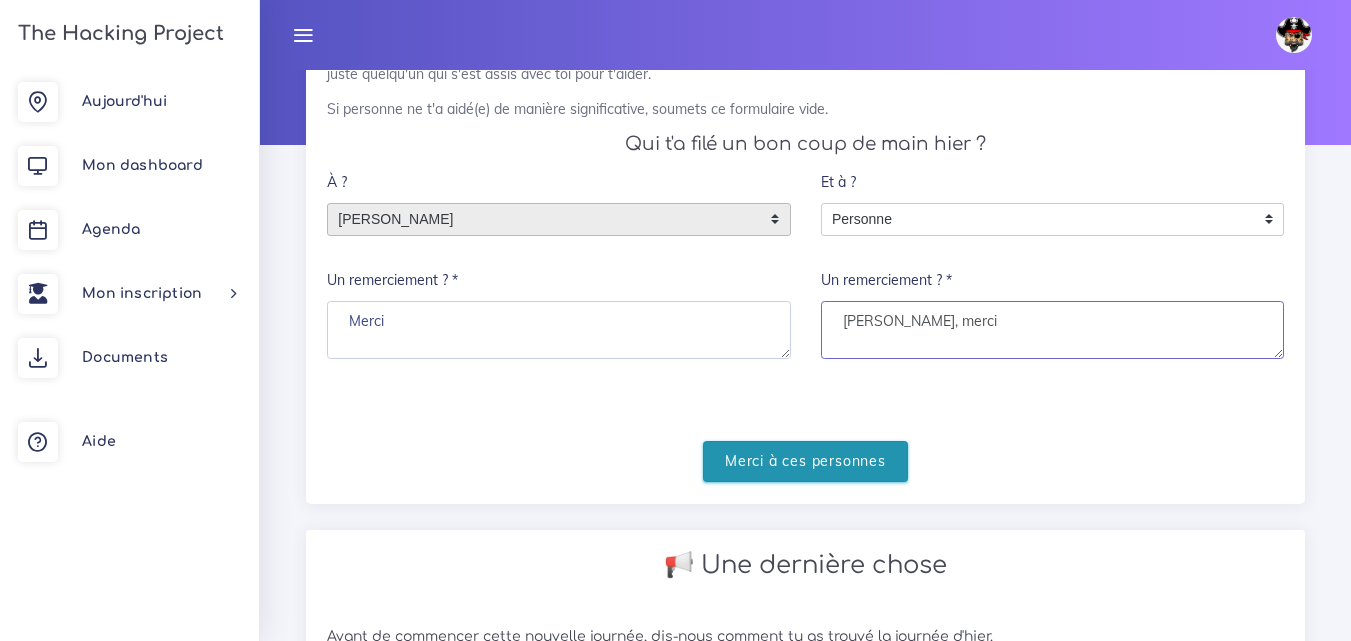 type on "Lilian, merci" 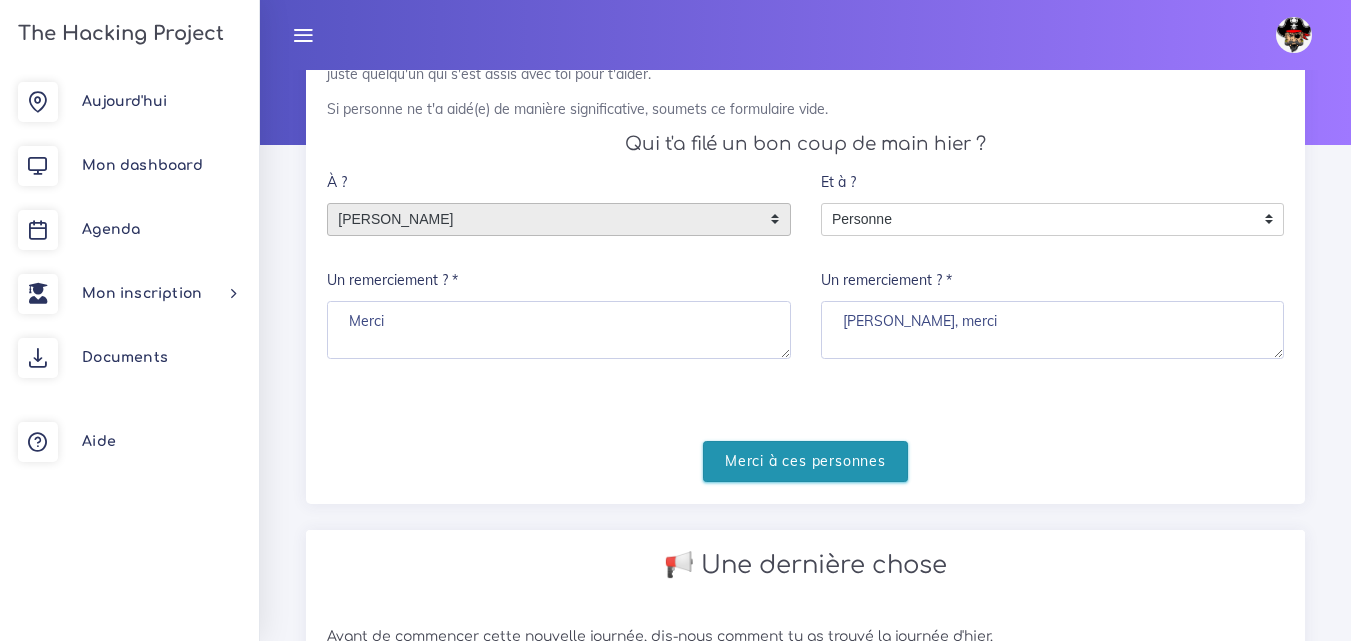click on "Merci à ces personnes" at bounding box center [805, 461] 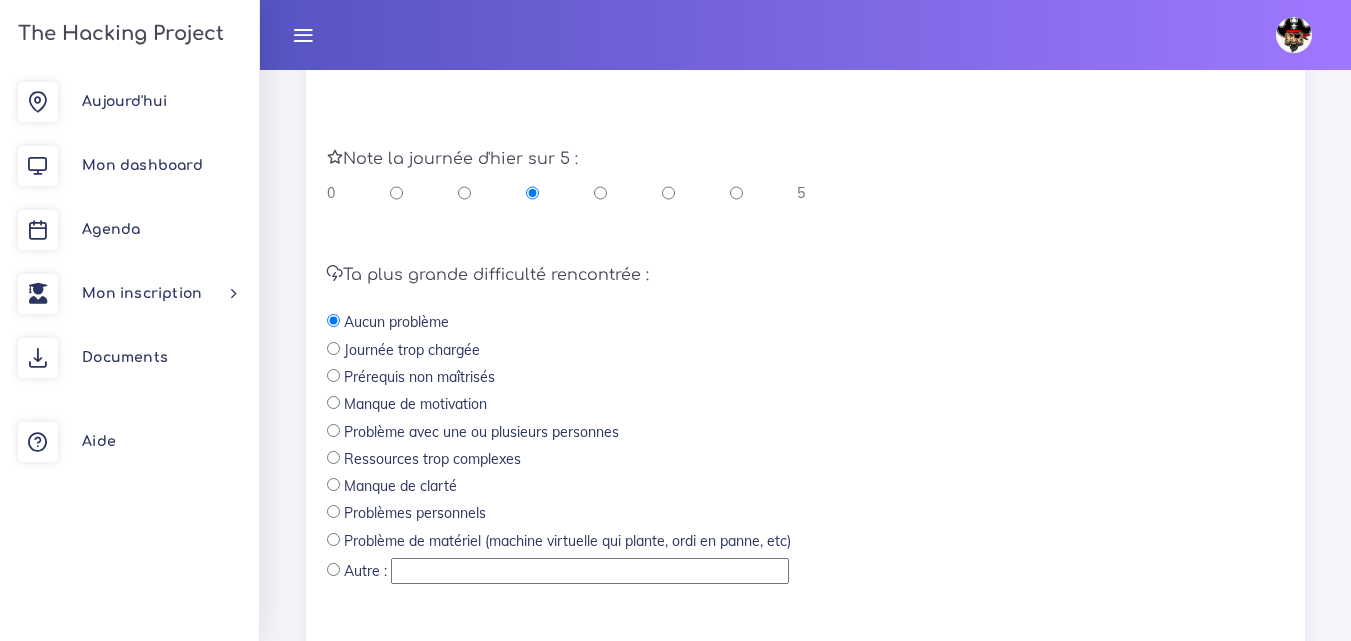 scroll, scrollTop: 672, scrollLeft: 0, axis: vertical 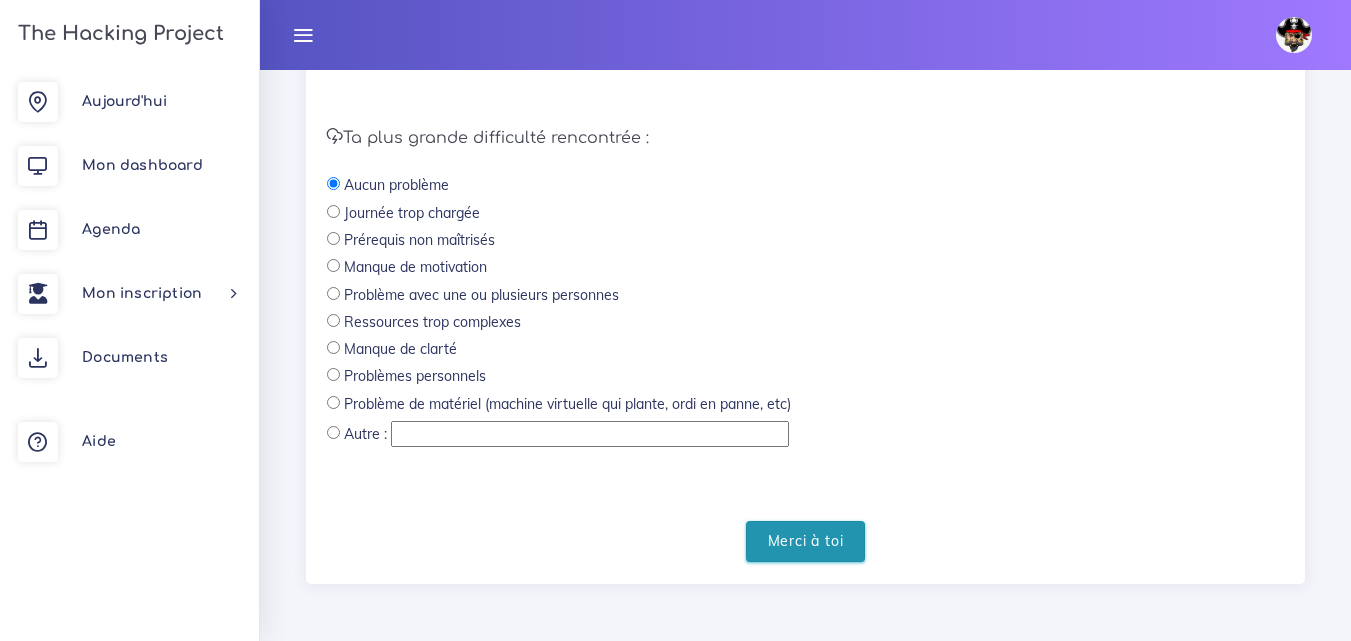 click on "Merci à toi" at bounding box center (806, 541) 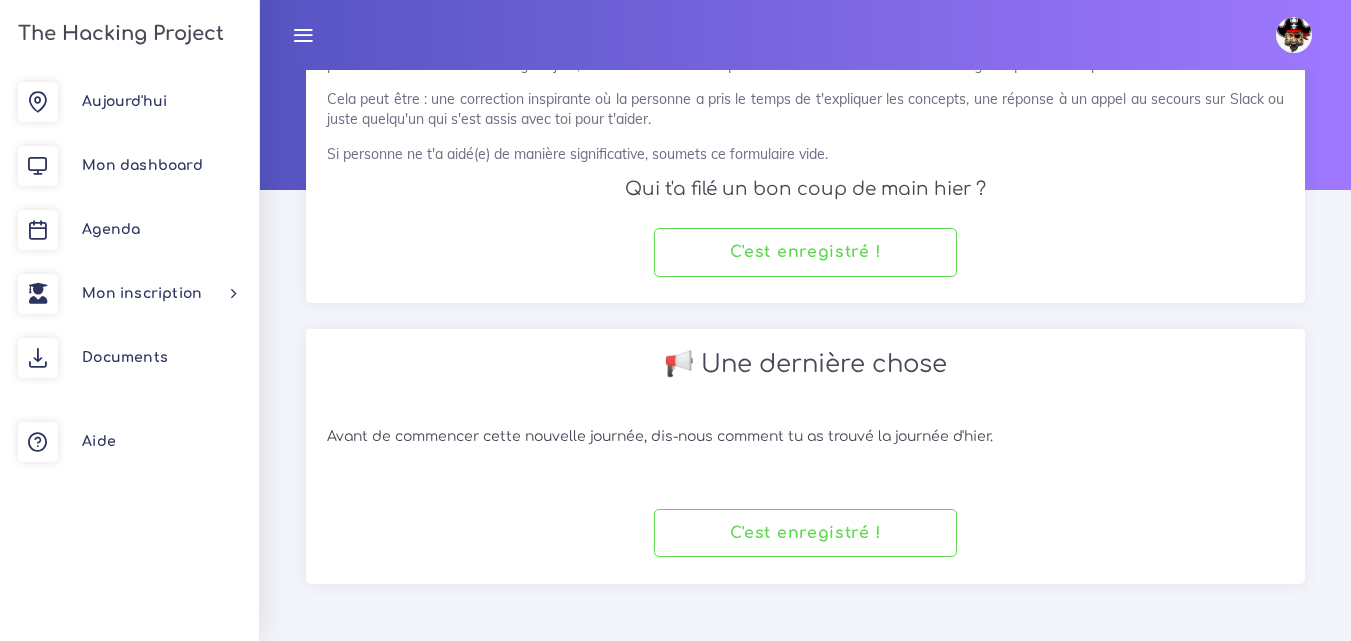 scroll, scrollTop: 155, scrollLeft: 0, axis: vertical 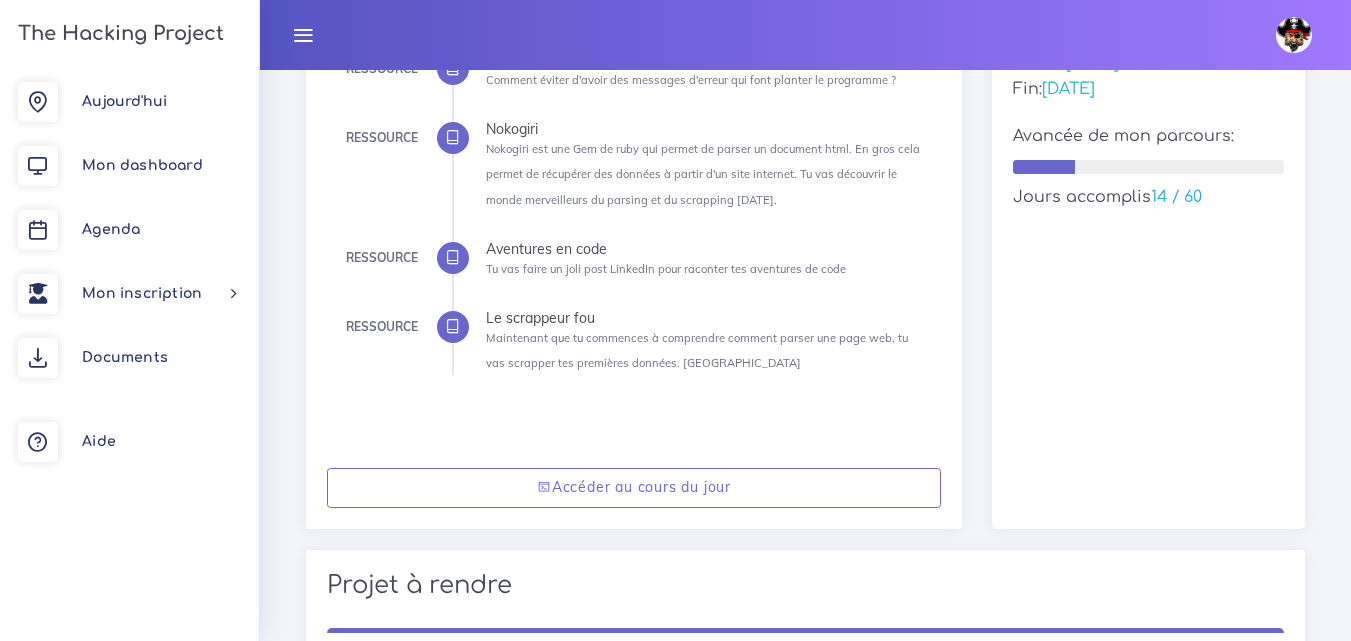 click on "Accéder au cours du jour" at bounding box center (634, 488) 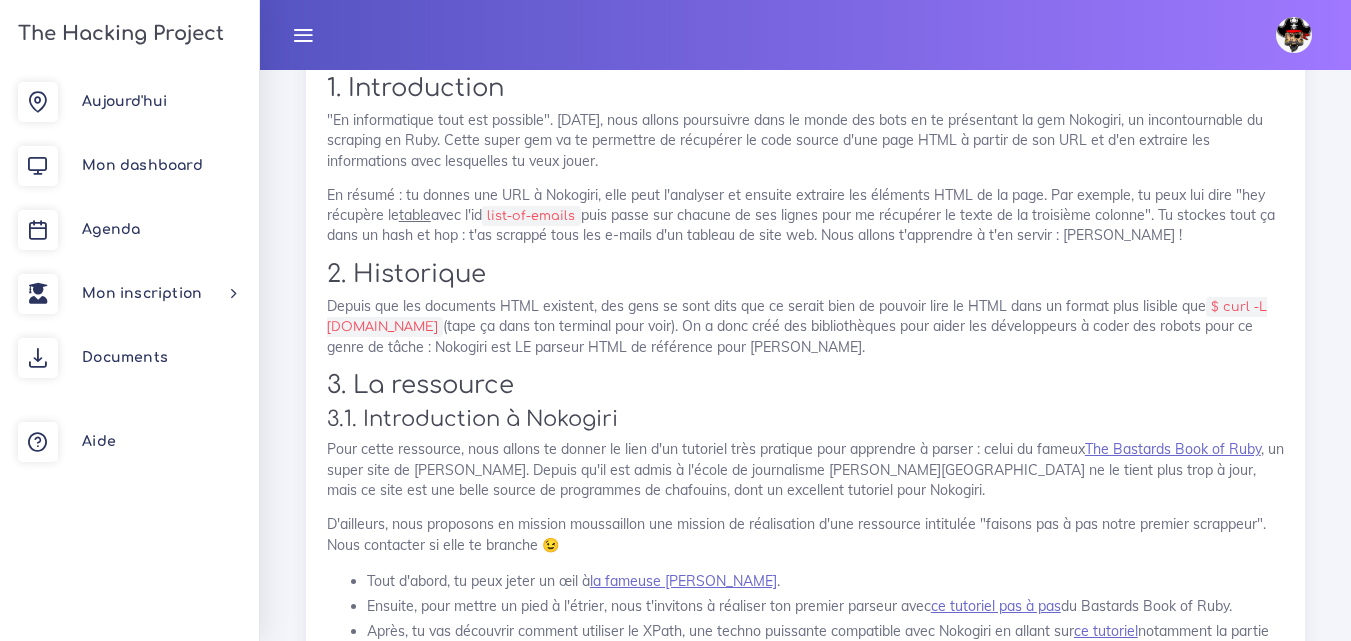 scroll, scrollTop: 2400, scrollLeft: 0, axis: vertical 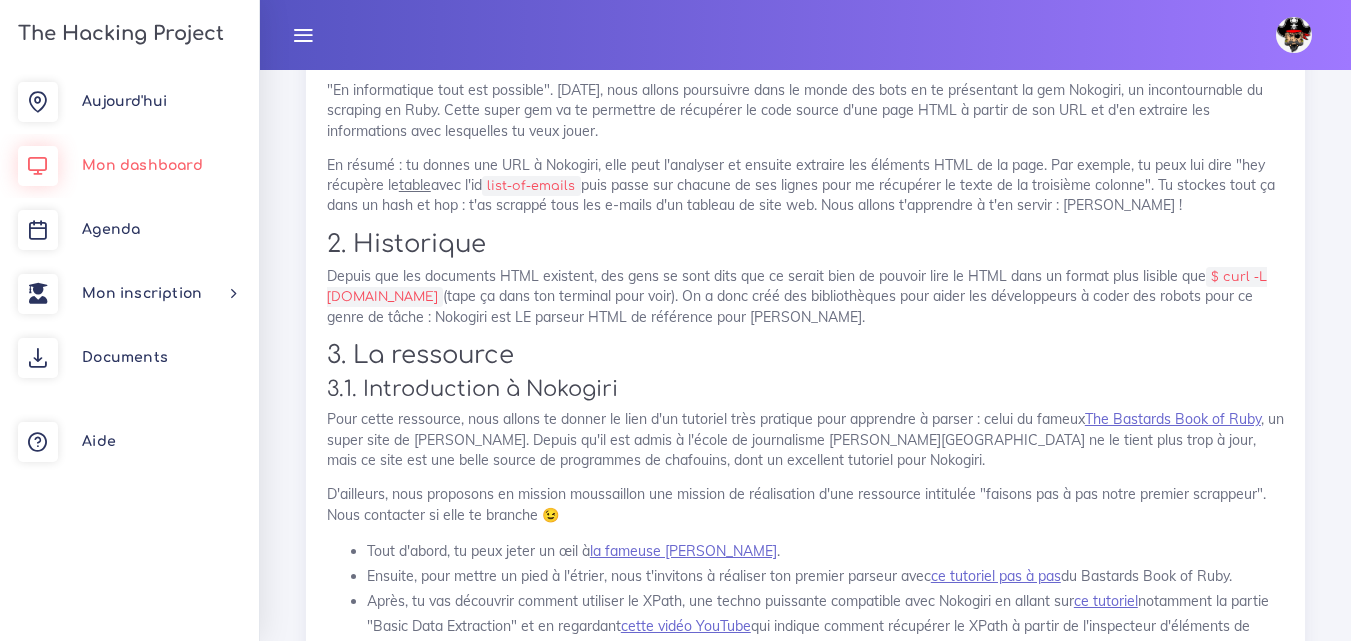 click on "Mon dashboard" at bounding box center (129, 166) 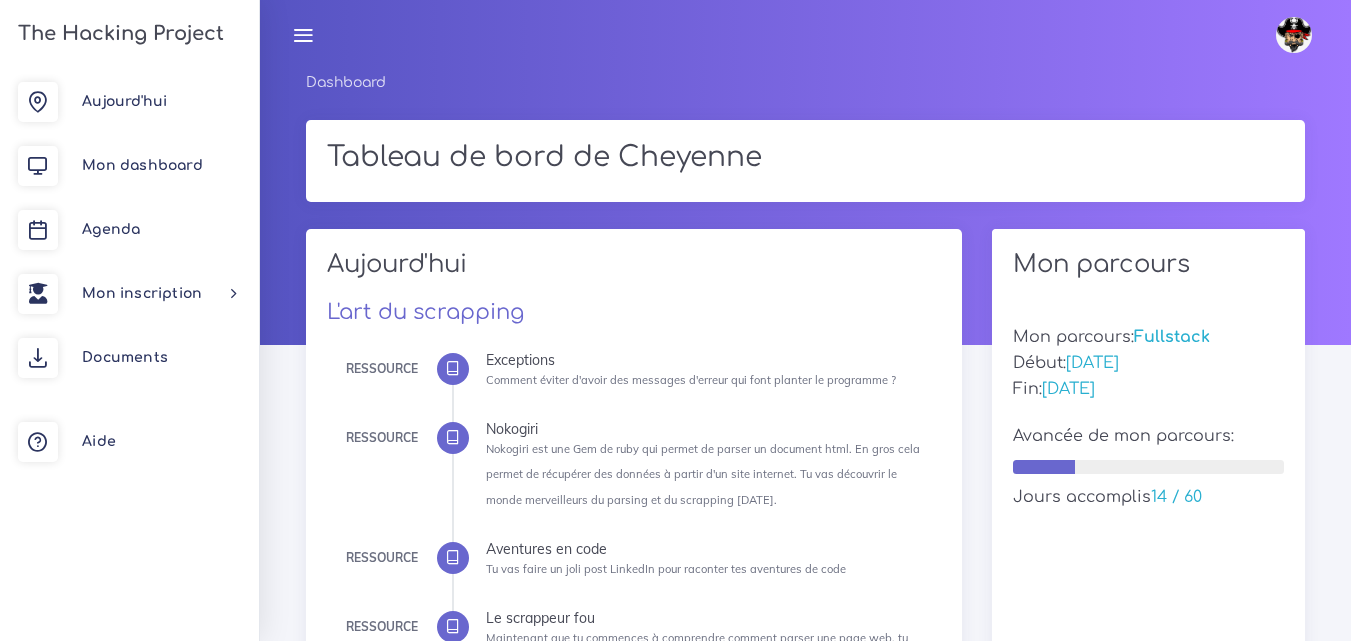 scroll, scrollTop: 0, scrollLeft: 0, axis: both 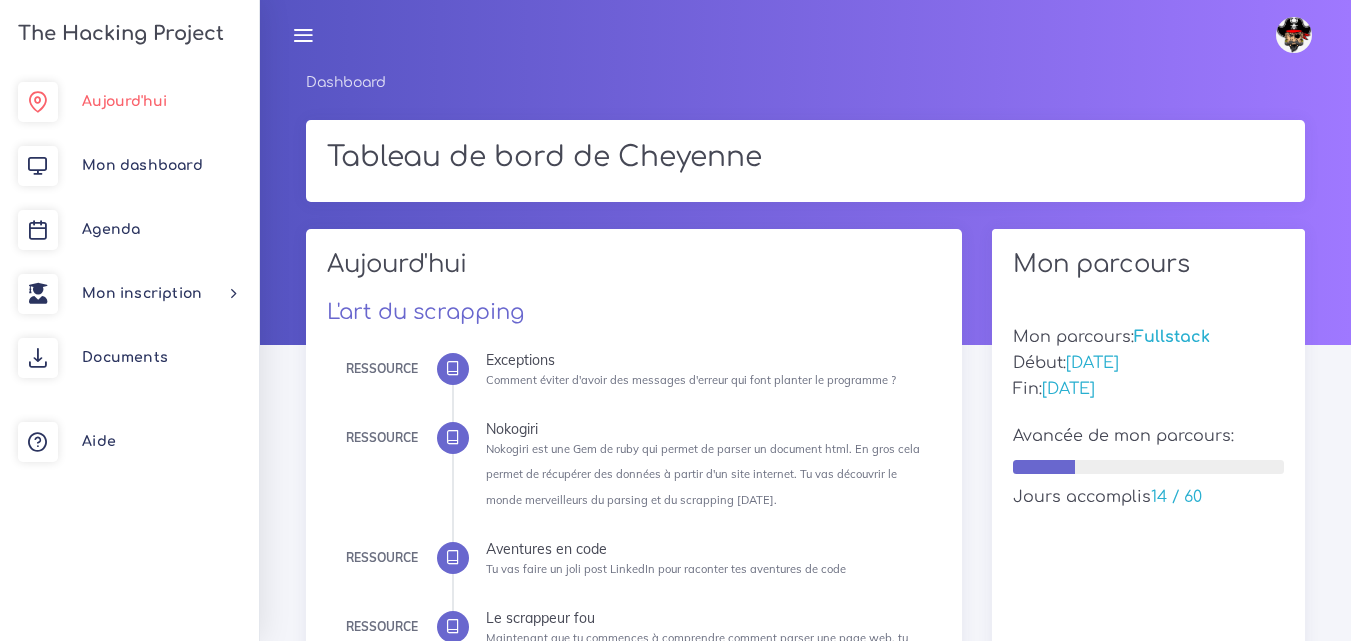 click on "Aujourd'hui" at bounding box center [124, 101] 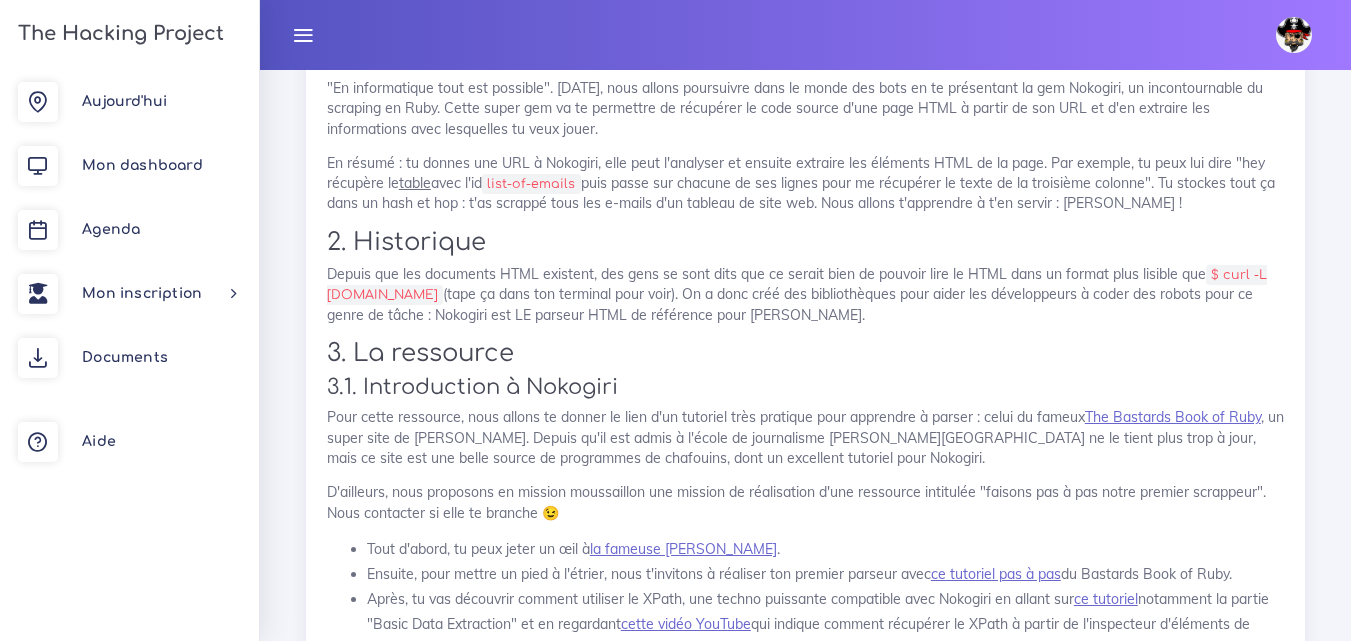 scroll, scrollTop: 2400, scrollLeft: 0, axis: vertical 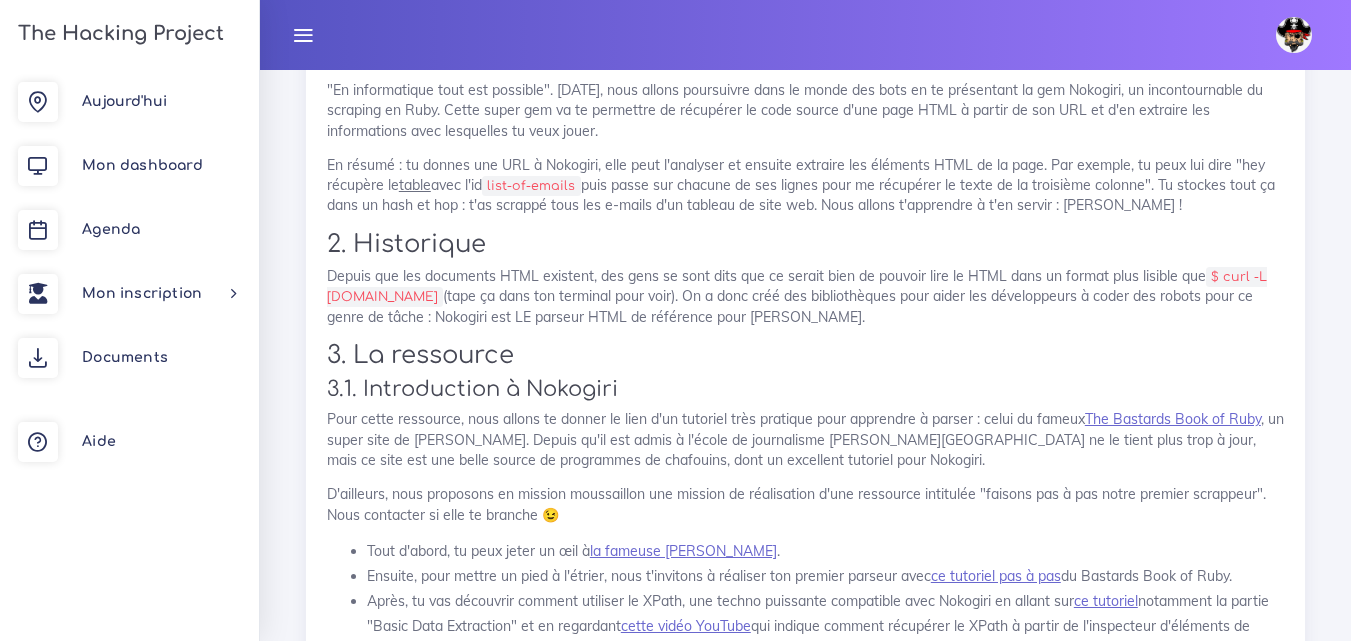 drag, startPoint x: 1209, startPoint y: 361, endPoint x: 505, endPoint y: 387, distance: 704.48 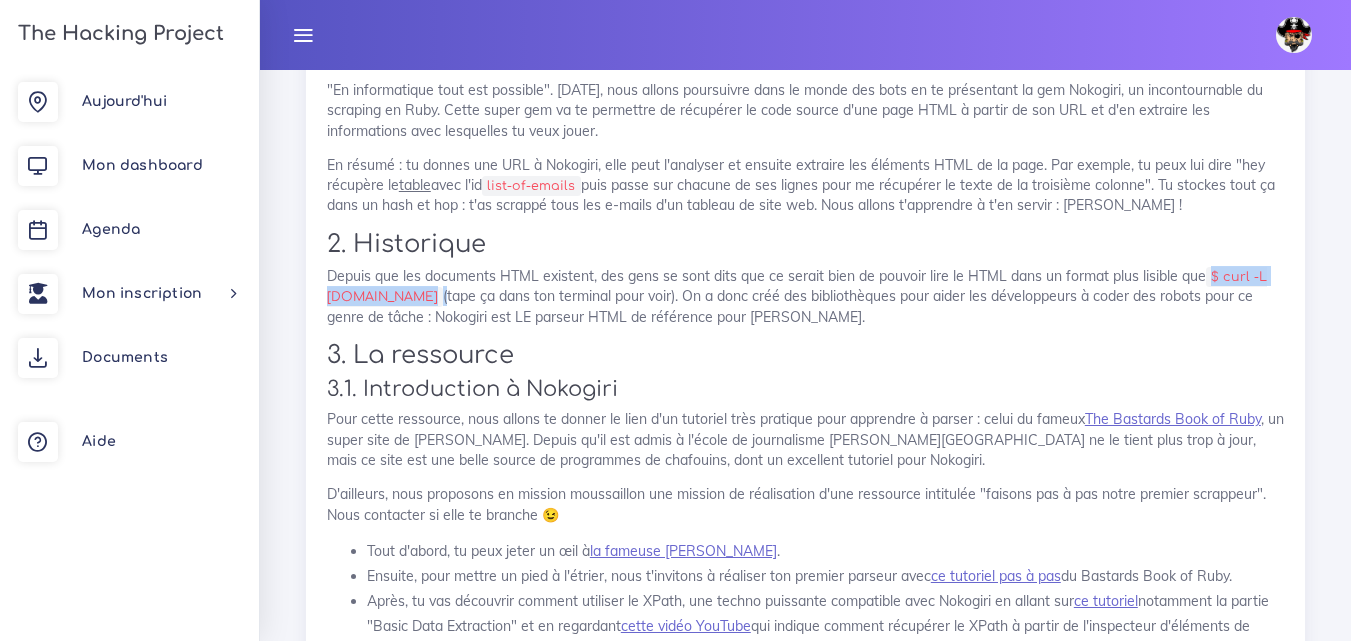 drag, startPoint x: 1216, startPoint y: 360, endPoint x: 510, endPoint y: 382, distance: 706.3427 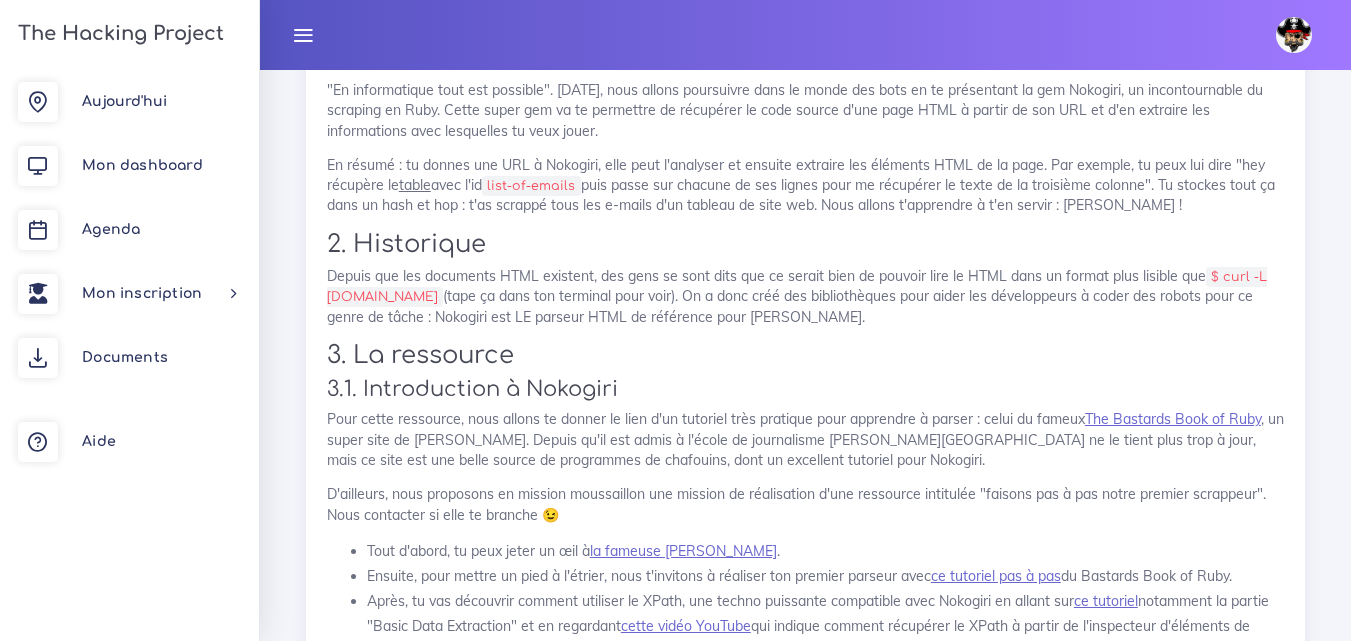 click on "Depuis que les documents HTML existent, des gens se sont dits que ce serait bien de pouvoir lire le HTML dans un format plus lisible que  $ curl -L www.thehackingproject.org  (tape ça dans ton terminal pour voir). On a donc créé des bibliothèques pour aider les développeurs à coder des robots pour ce genre de tâche : Nokogiri est LE parseur HTML de référence pour Ruby." at bounding box center [805, 296] 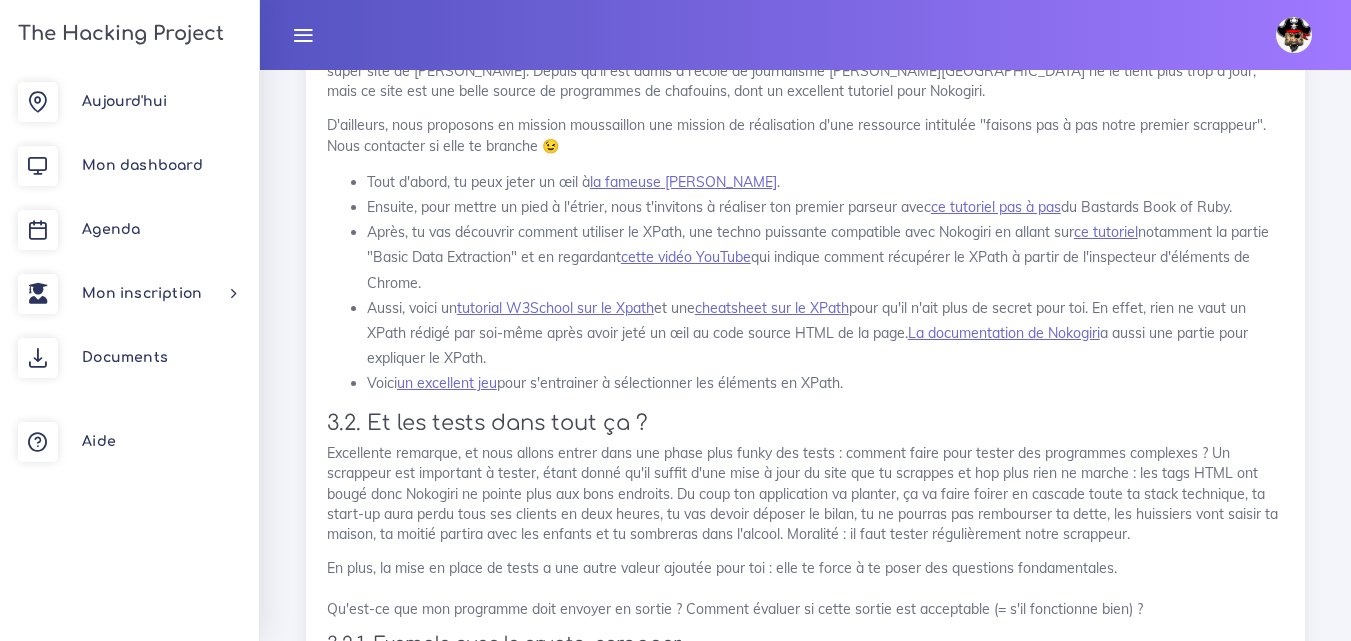 scroll, scrollTop: 2800, scrollLeft: 0, axis: vertical 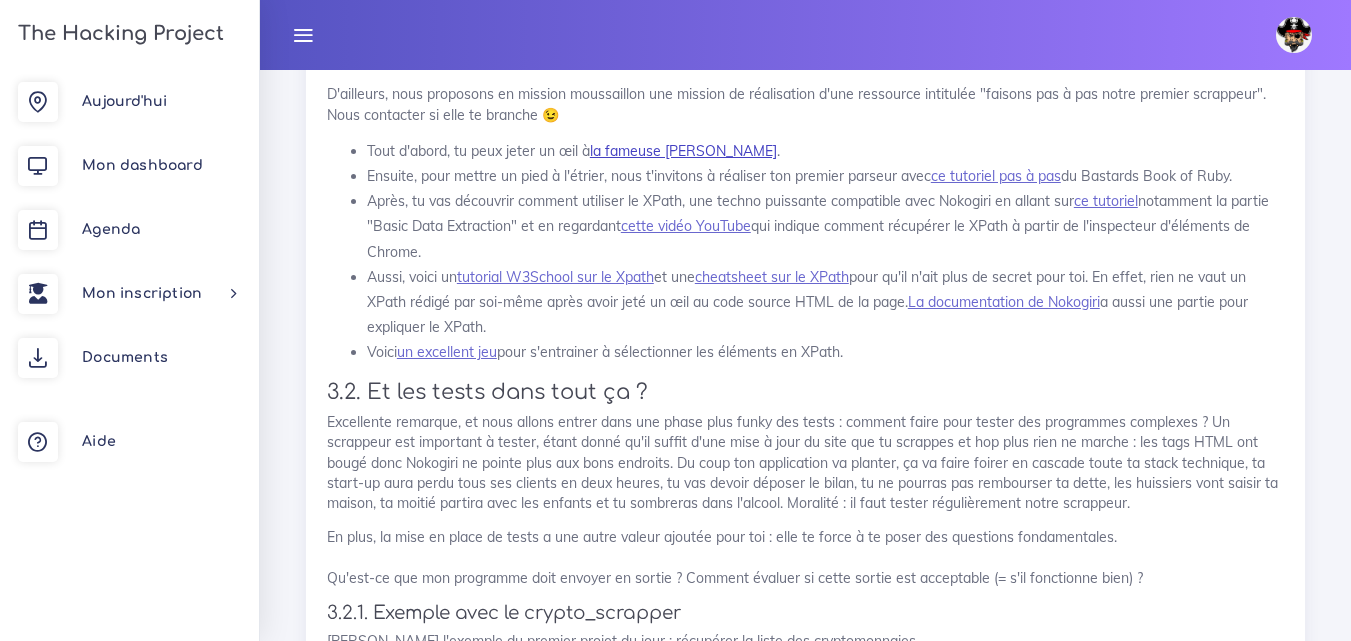 click on "la fameuse Gem Nokogiri" at bounding box center (683, 151) 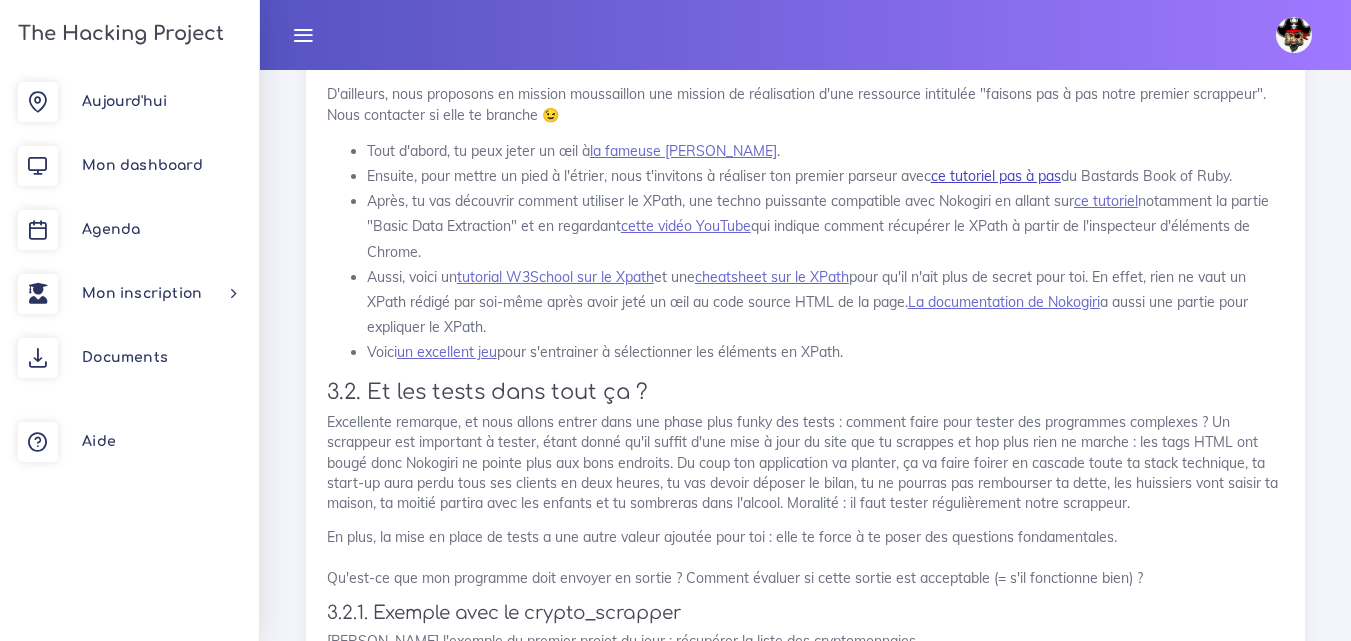 click on "ce tutoriel pas à pas" at bounding box center [996, 176] 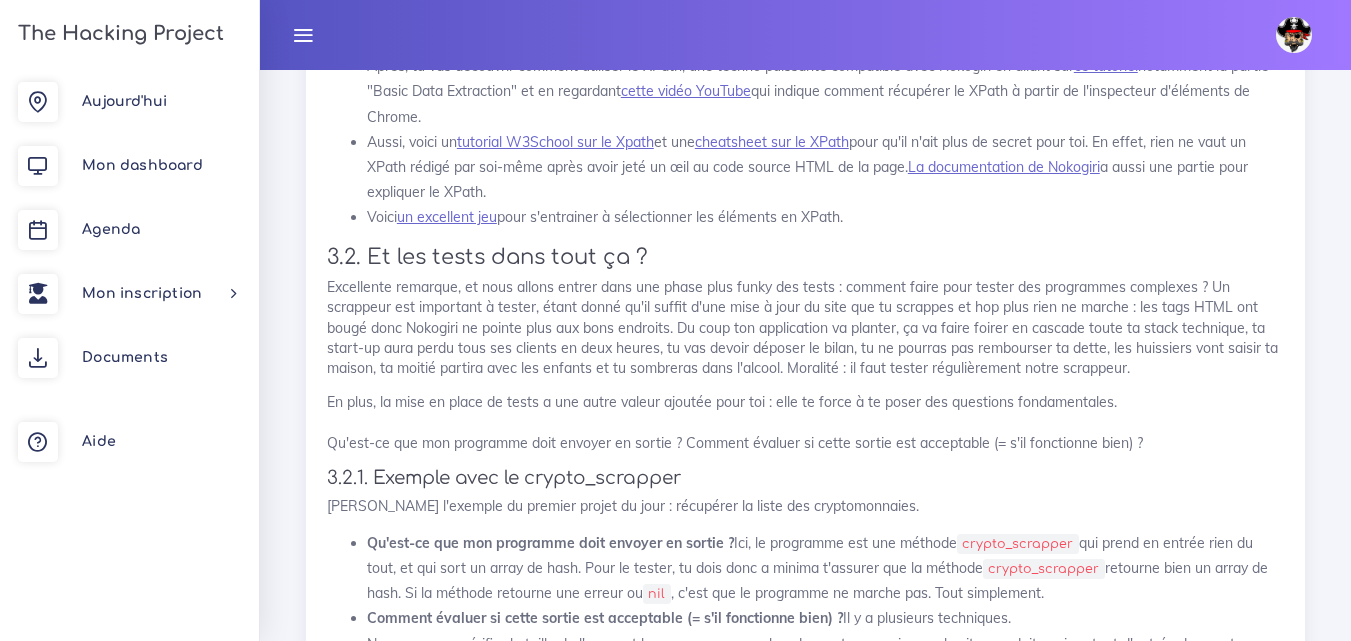 scroll, scrollTop: 2900, scrollLeft: 0, axis: vertical 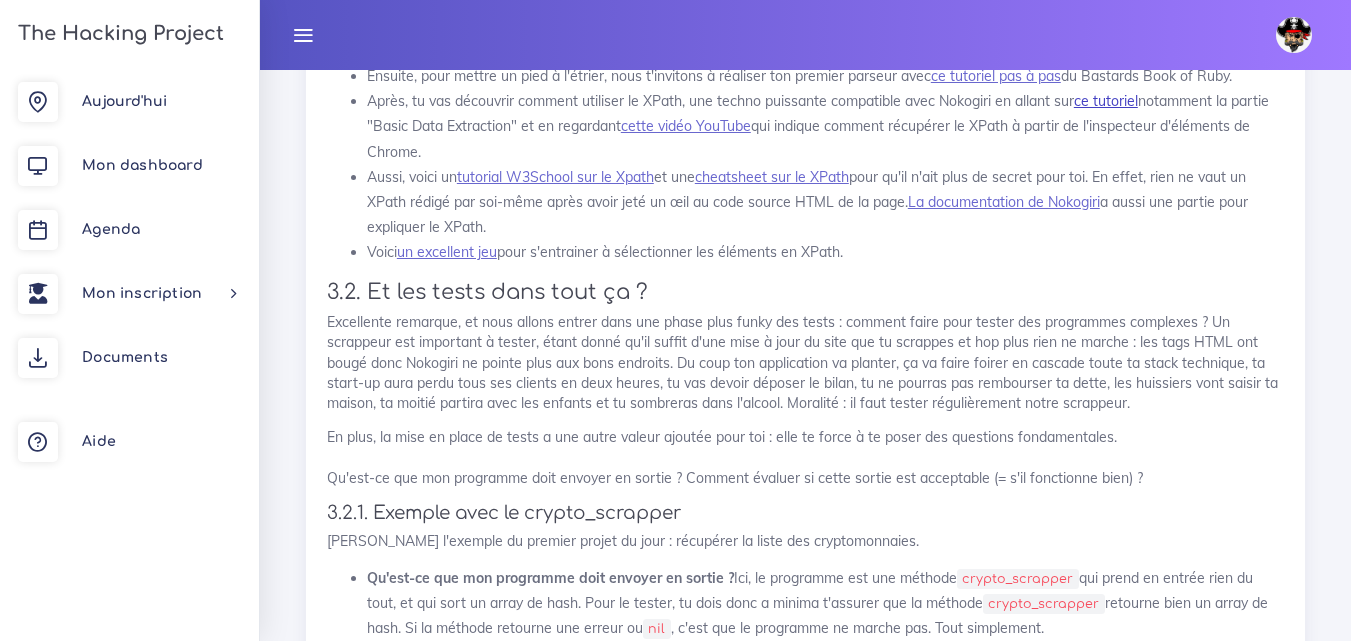click on "ce tutoriel" at bounding box center [1106, 101] 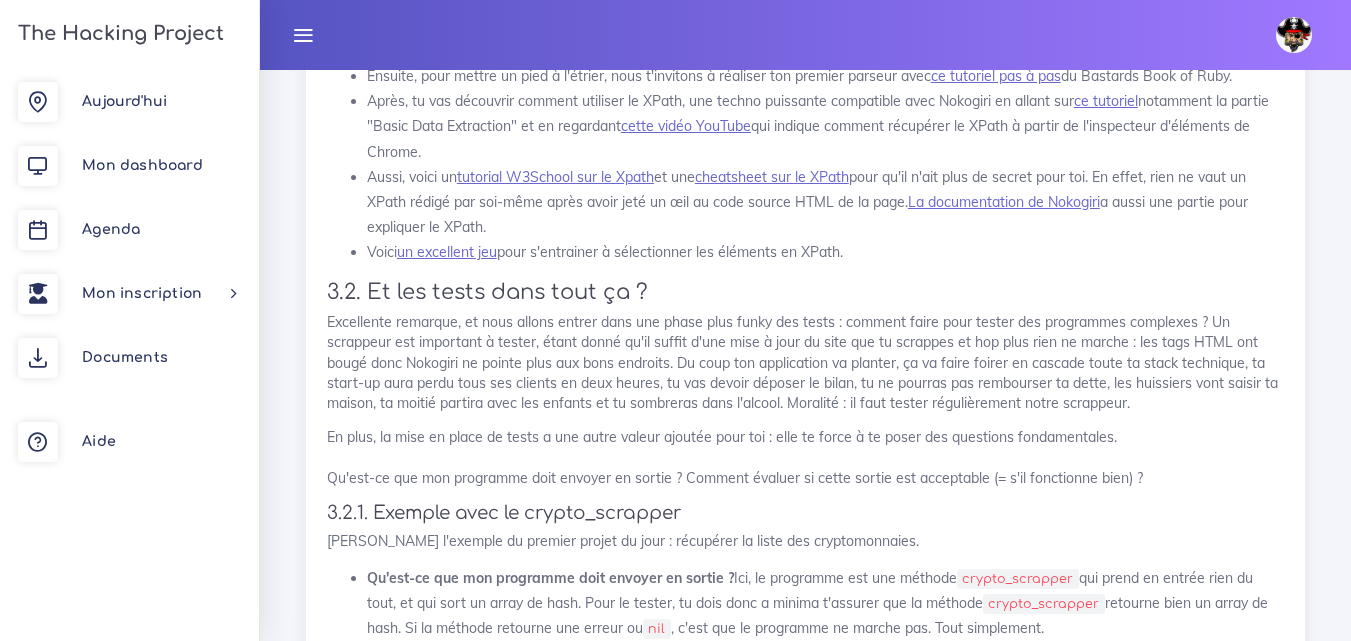 scroll, scrollTop: 3100, scrollLeft: 0, axis: vertical 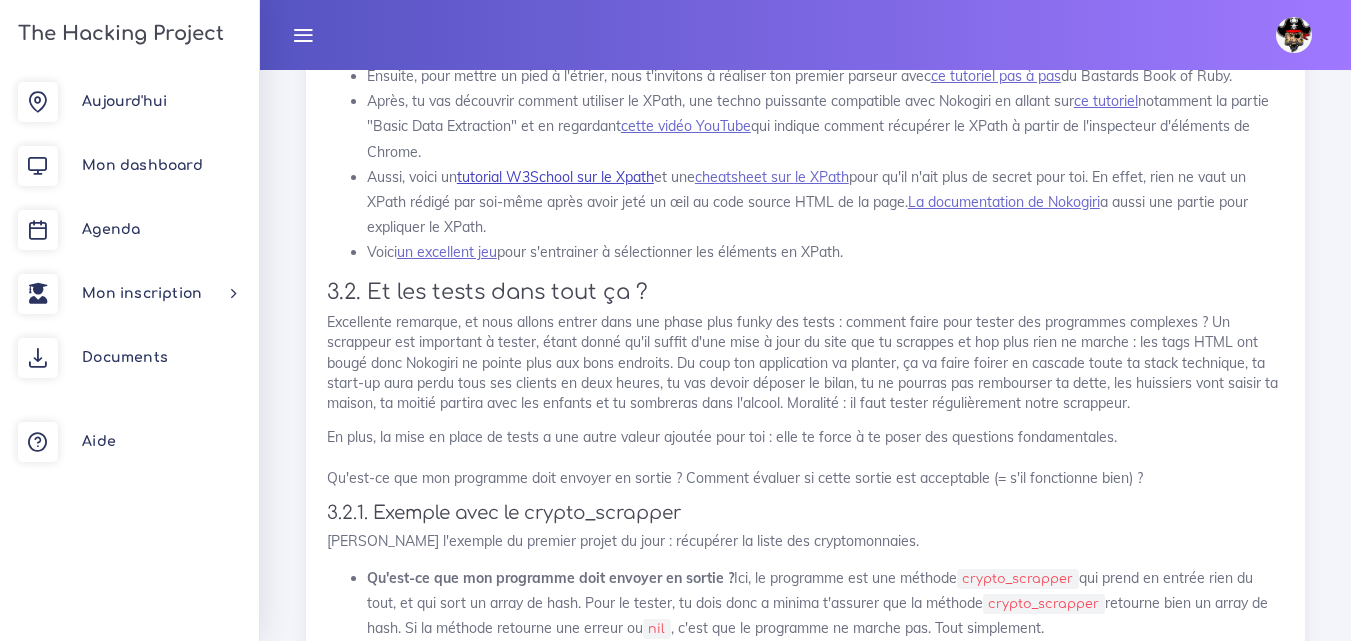 click on "tutorial W3School sur le Xpath" at bounding box center (555, 177) 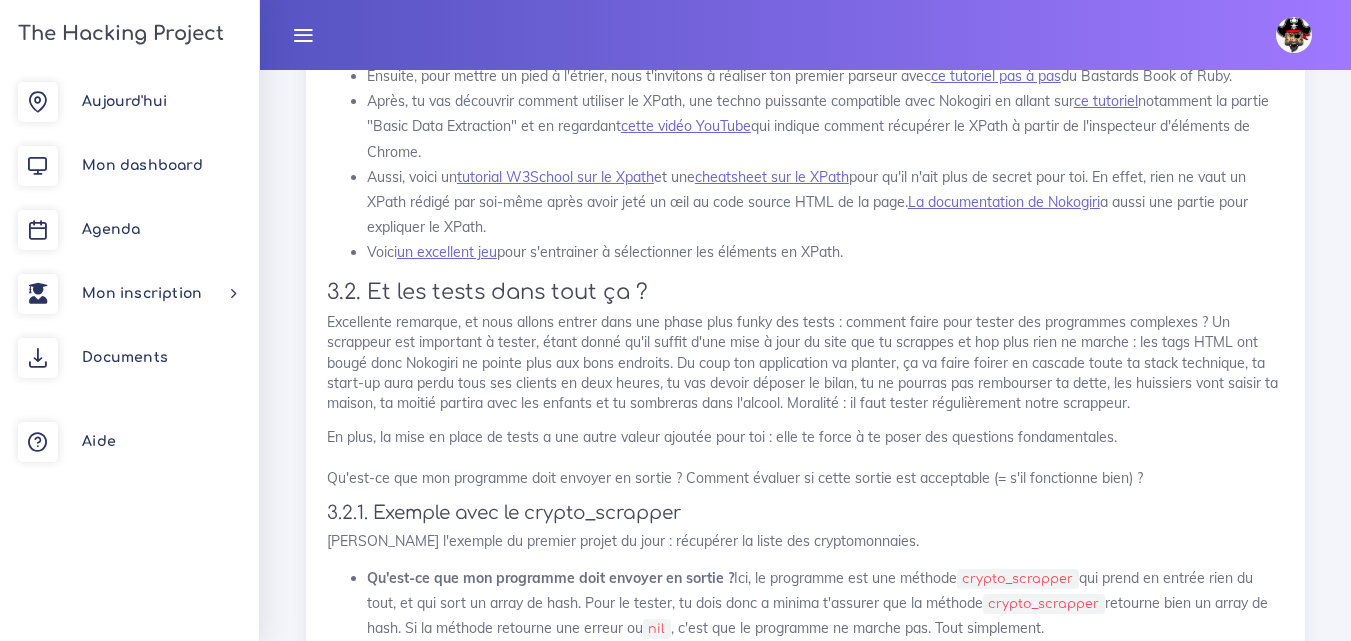 scroll, scrollTop: 3000, scrollLeft: 0, axis: vertical 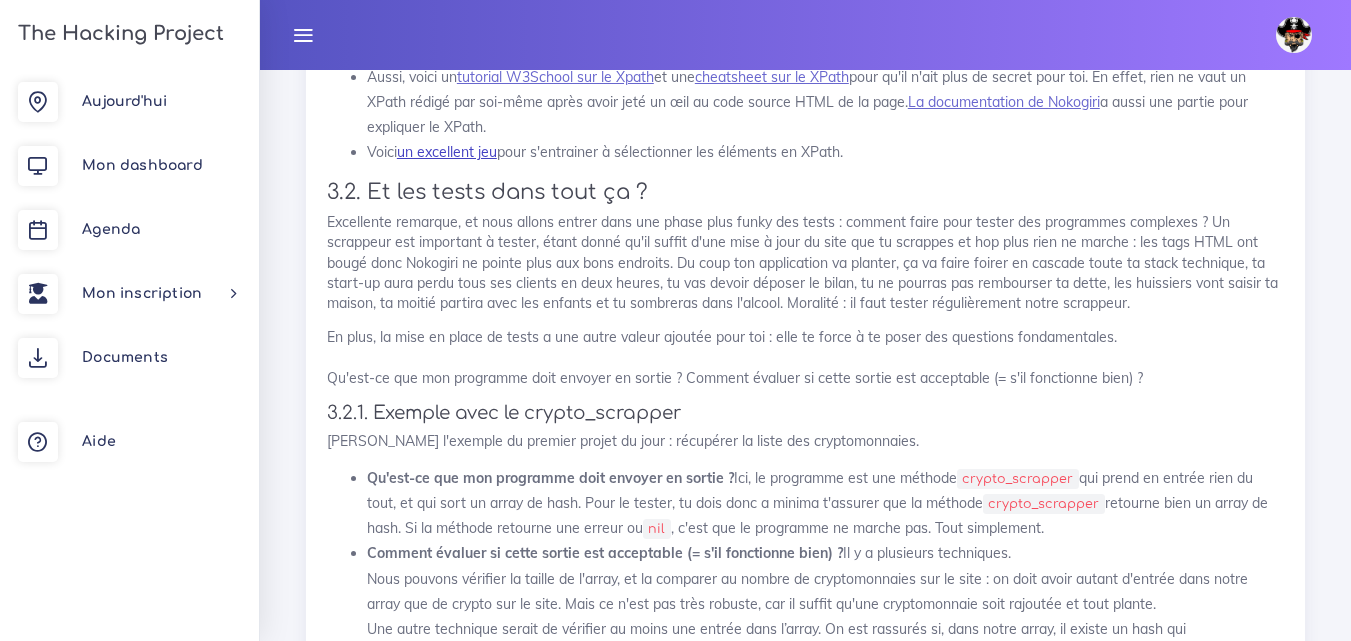 click on "un excellent jeu" at bounding box center (447, 152) 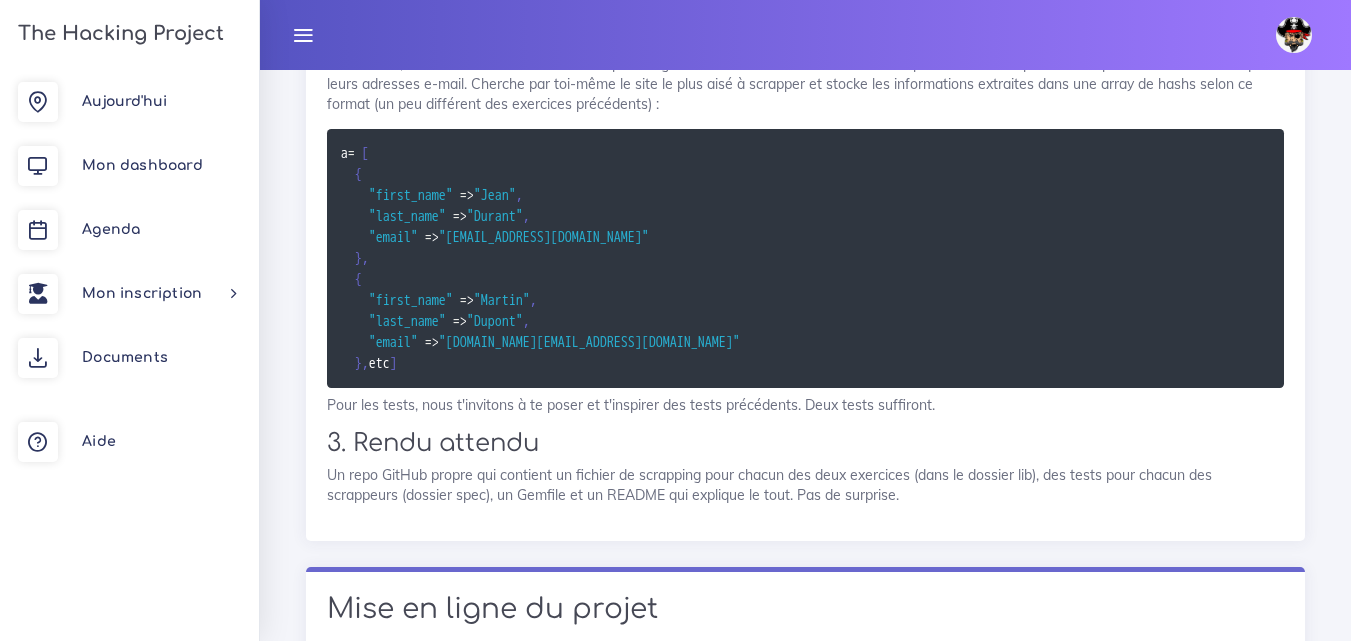 scroll, scrollTop: 7400, scrollLeft: 0, axis: vertical 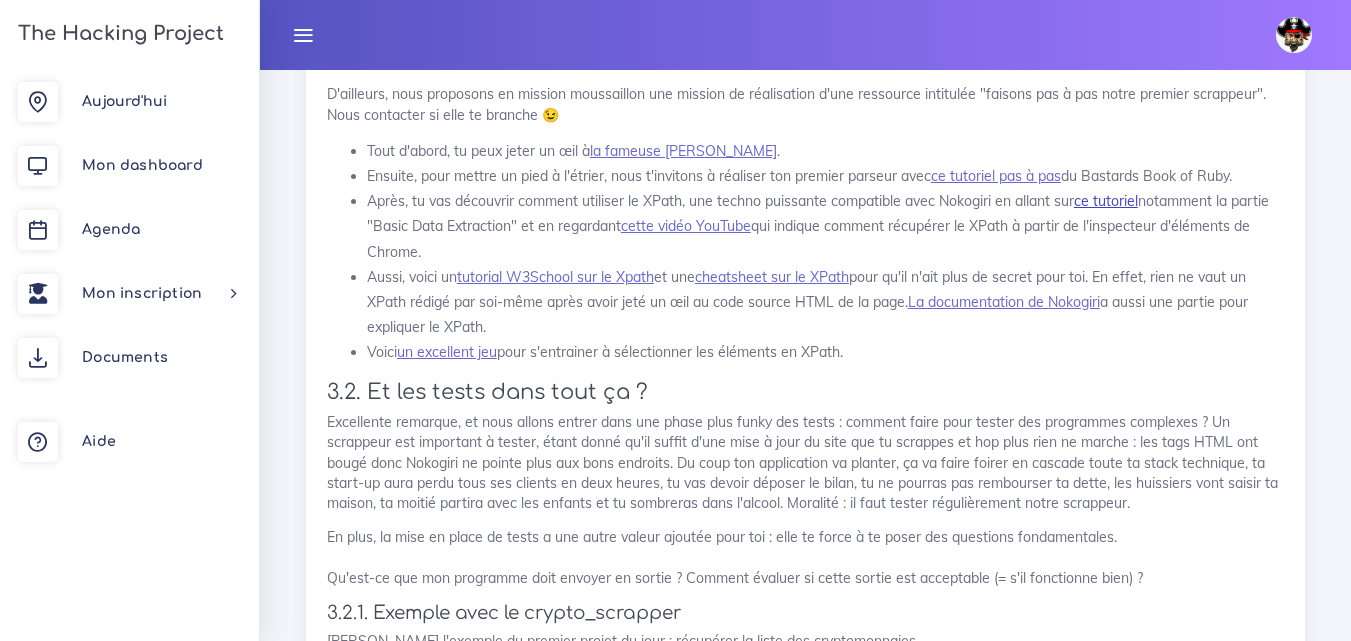 click on "ce tutoriel" at bounding box center (1106, 201) 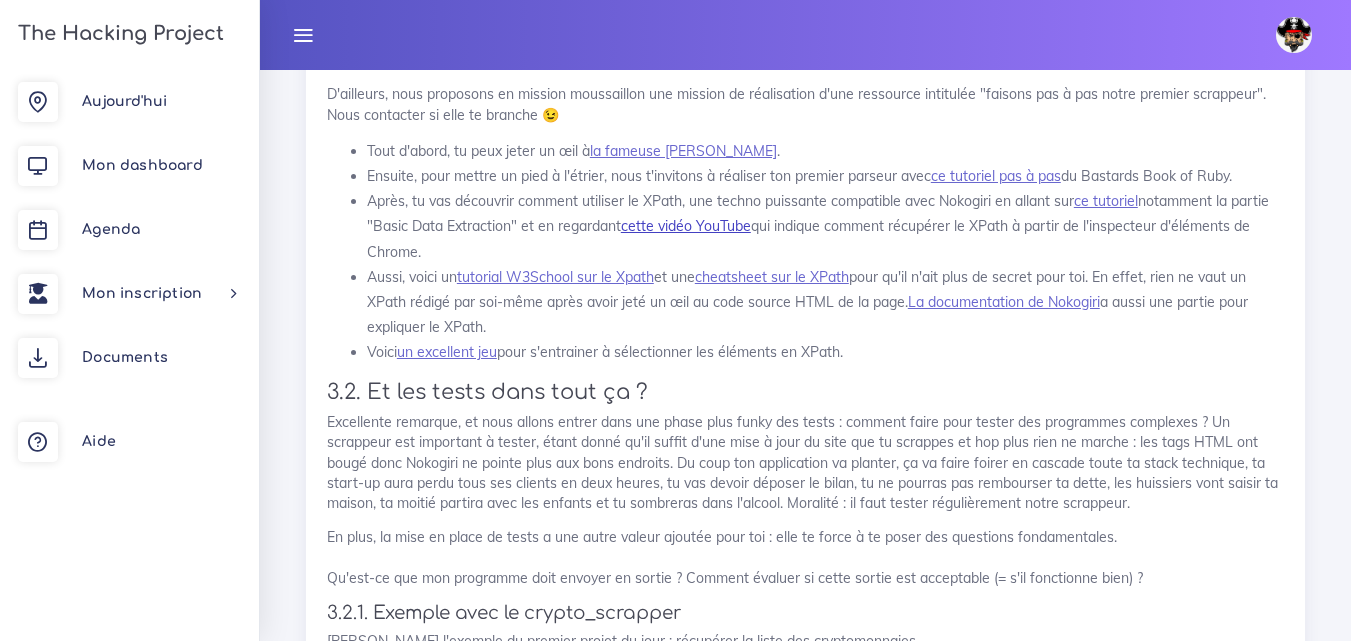 click on "cette vidéo YouTube" at bounding box center (686, 226) 